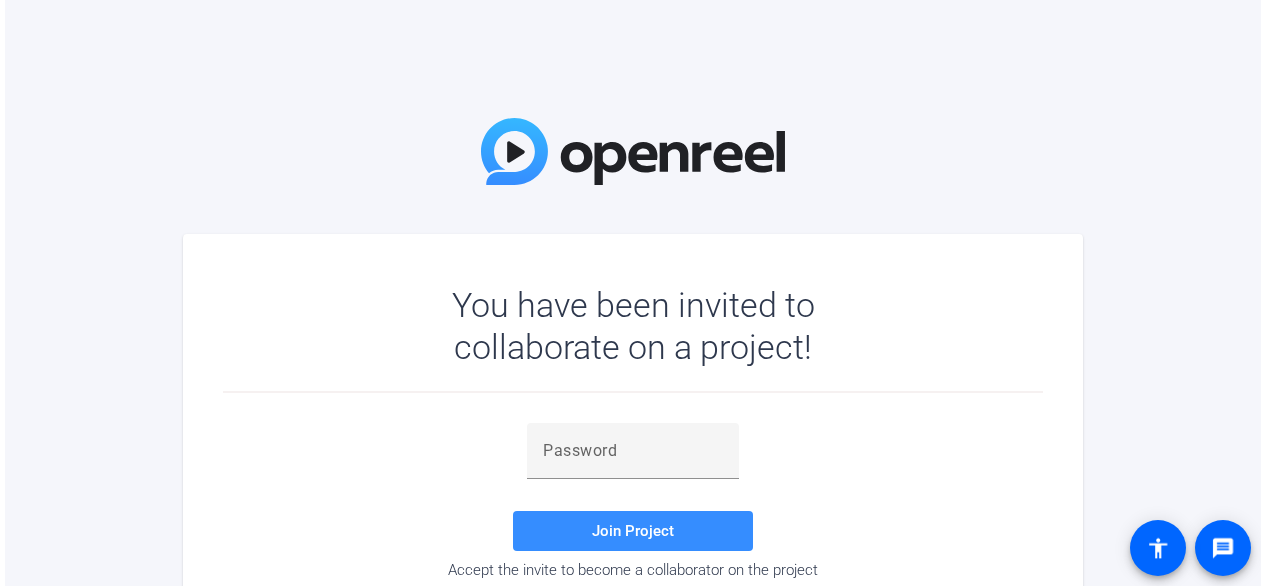 scroll, scrollTop: 0, scrollLeft: 0, axis: both 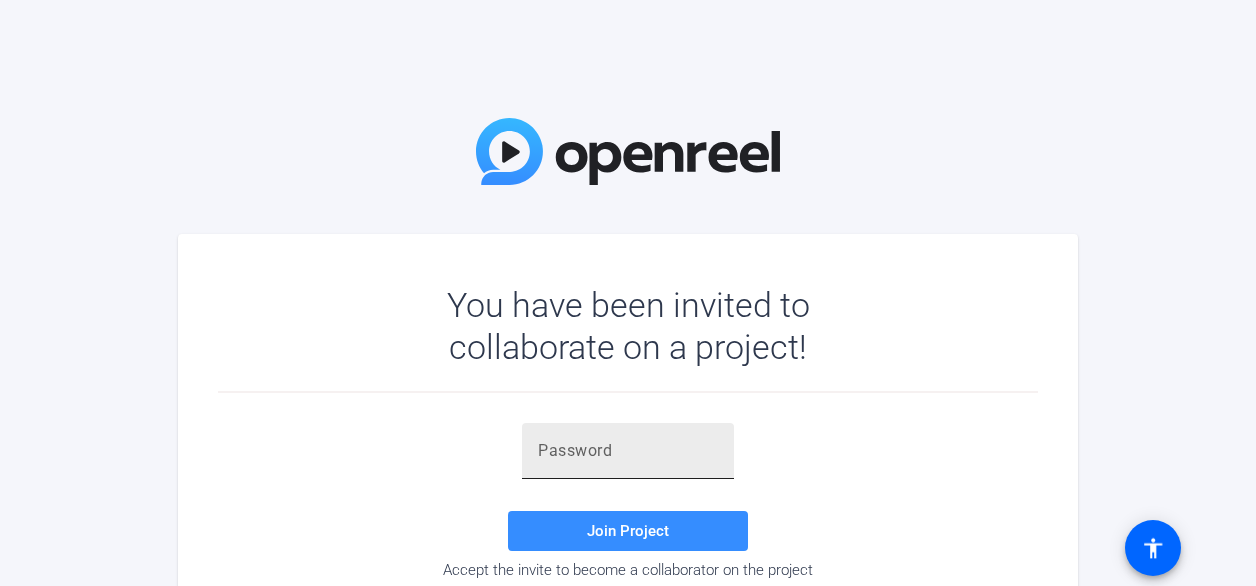 click at bounding box center [628, 451] 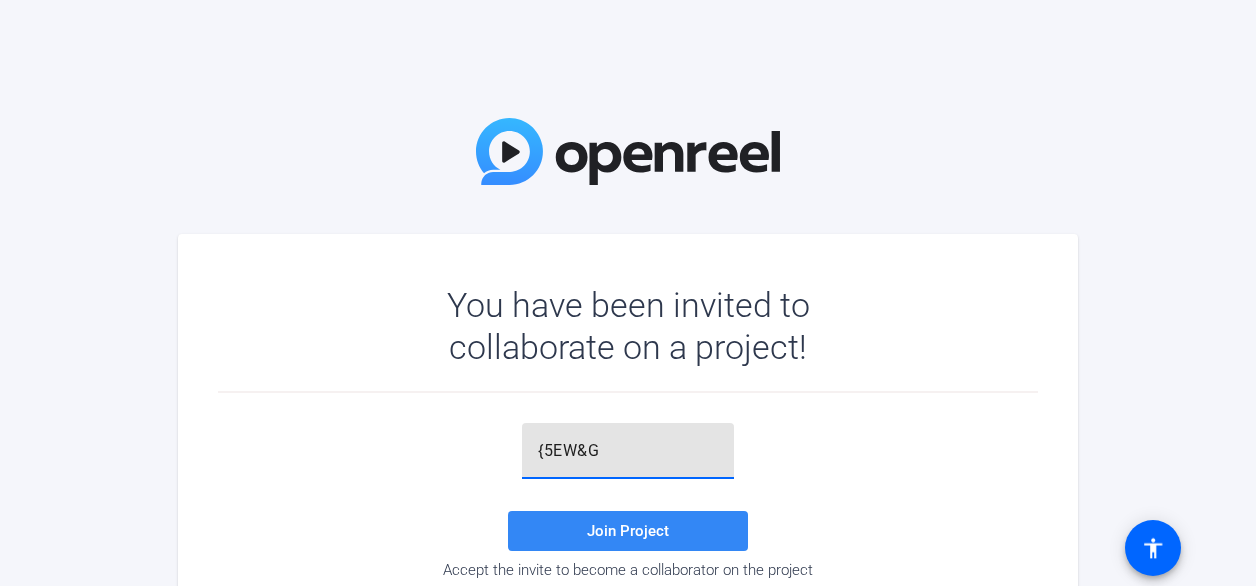 type on "{5EW&G" 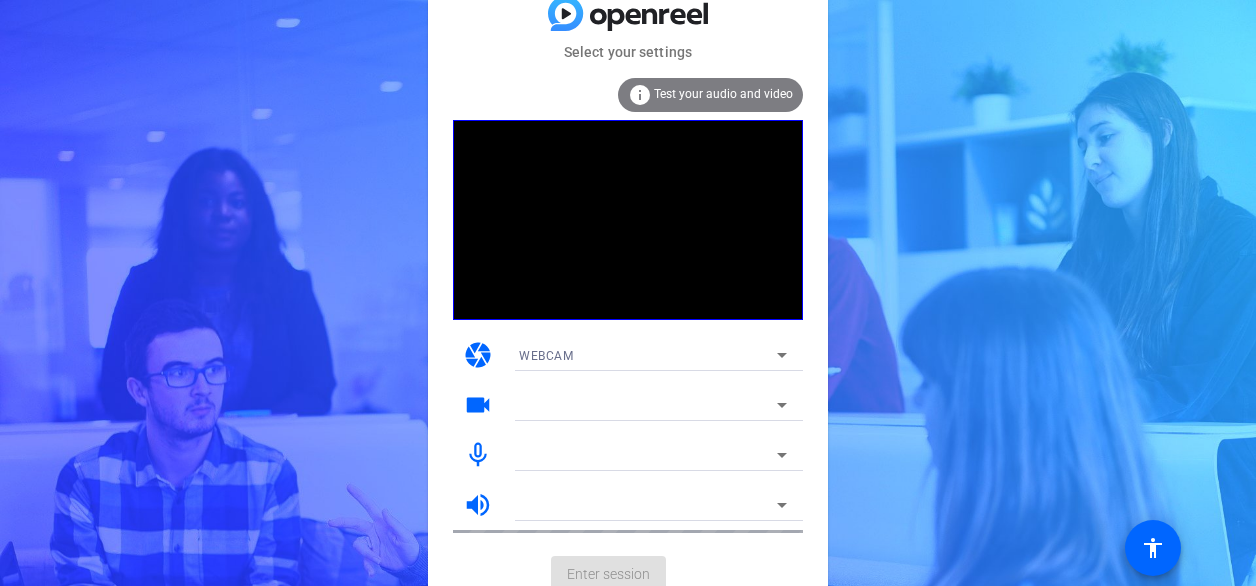 click on "Test your audio and video" 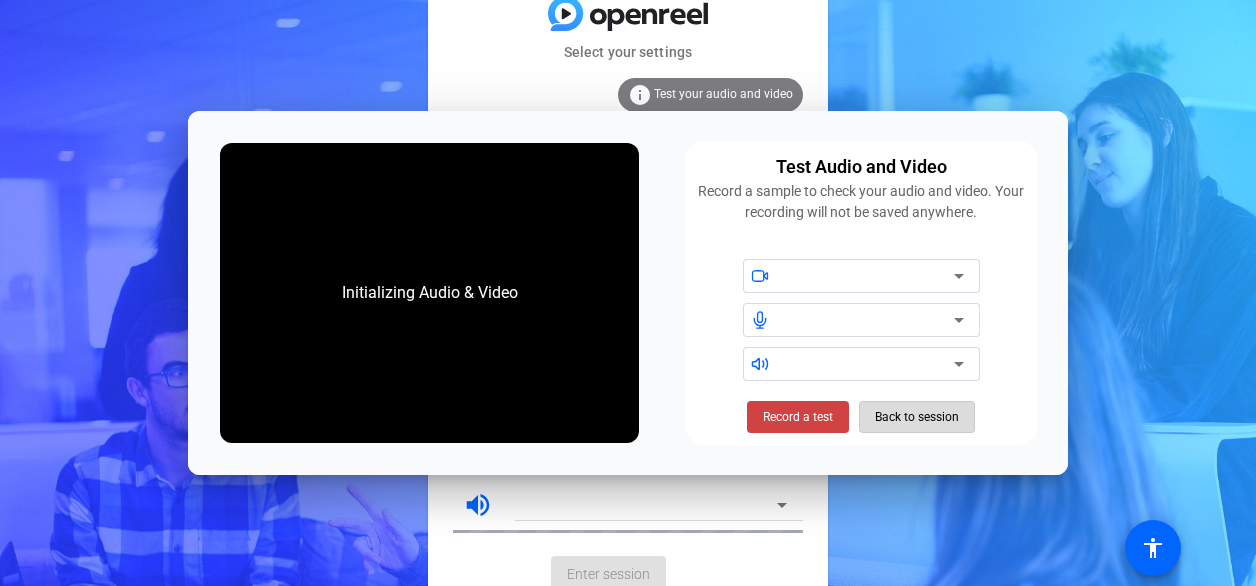click on "Back to session" at bounding box center (917, 417) 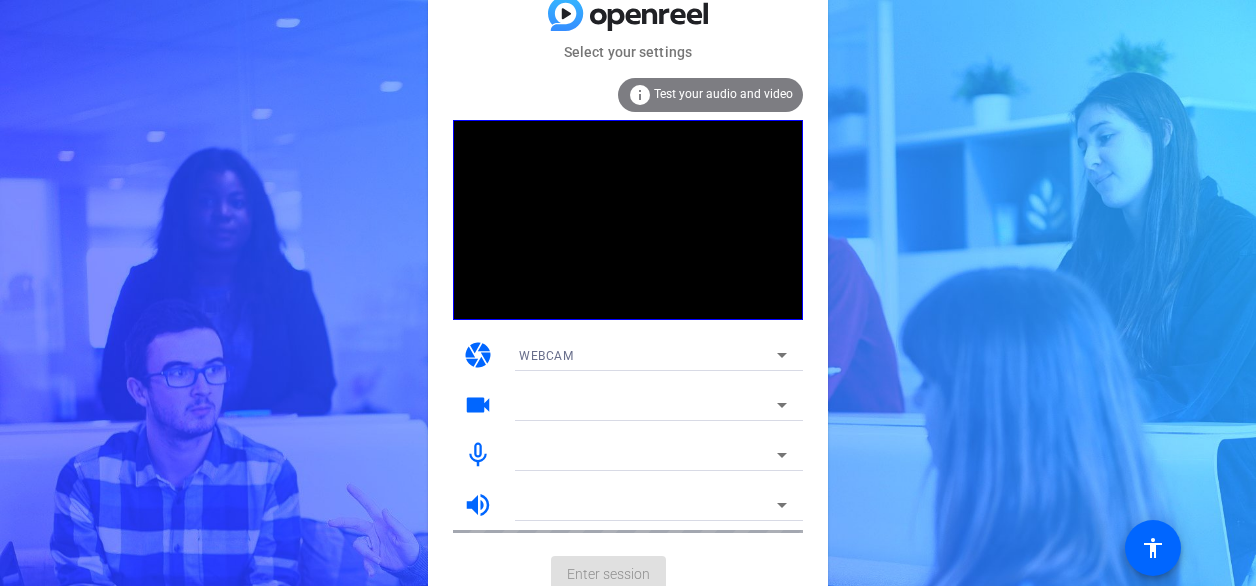 click on "Test your audio and video" 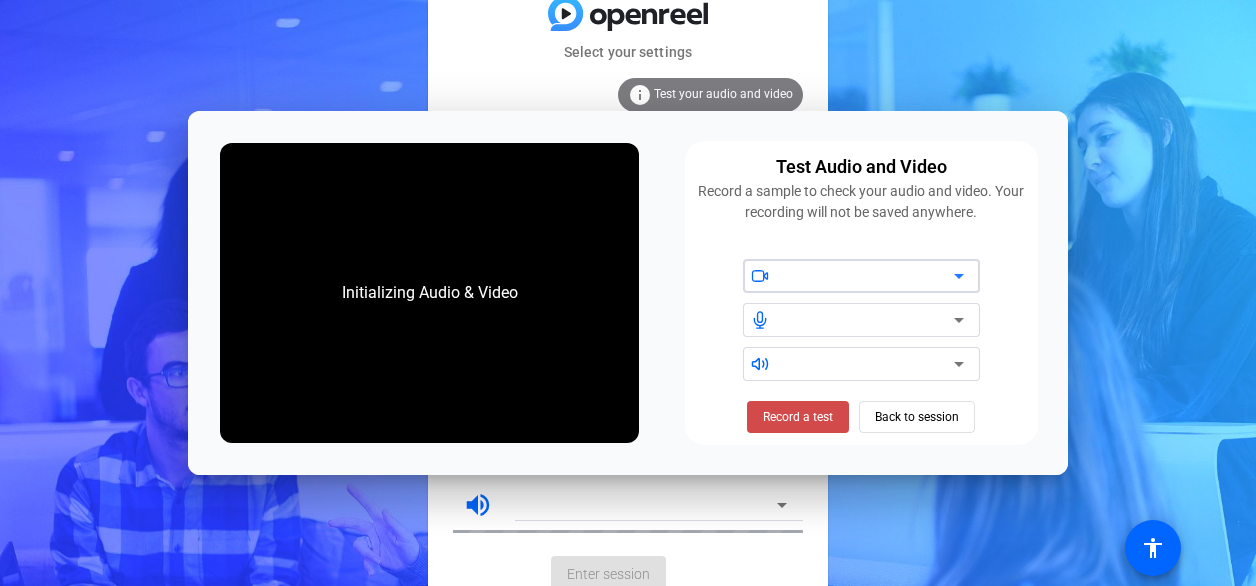 click on "Record a test" at bounding box center (798, 417) 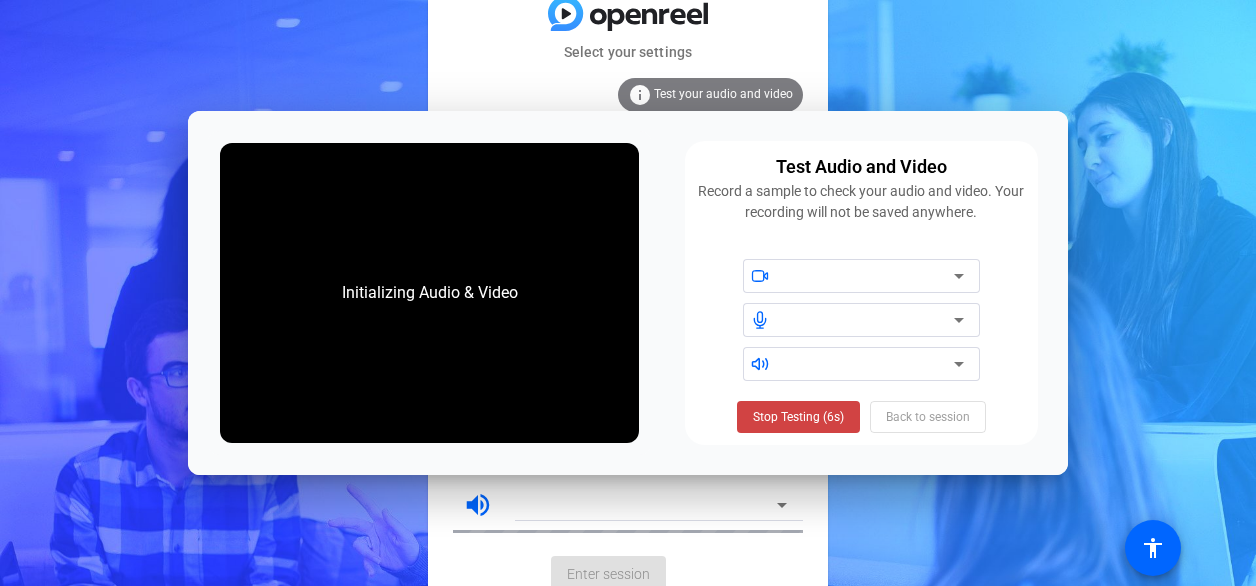 click on "Select your settings  info Test your audio and video camera WEBCAM videocam mic_none volume_up  Enter session" 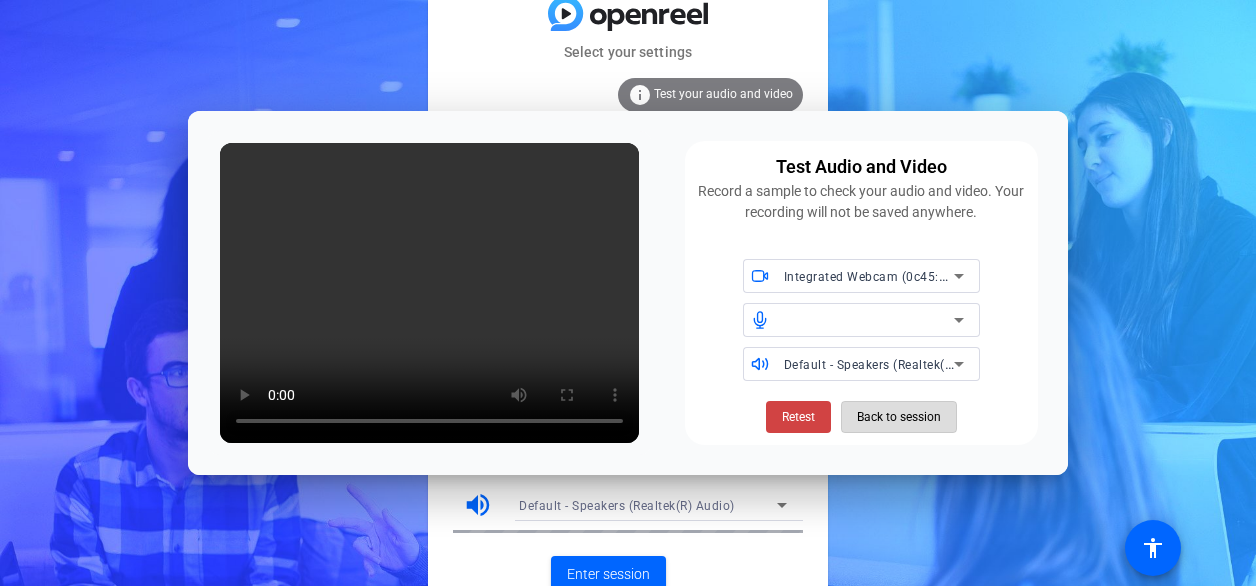 click on "Back to session" at bounding box center (899, 417) 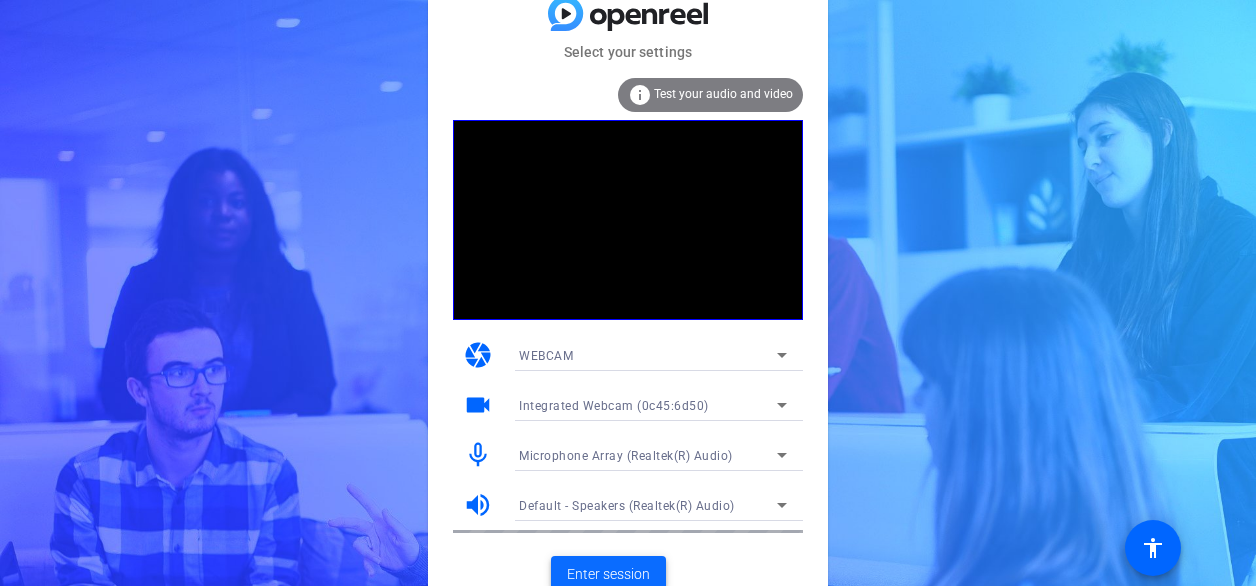 click on "Enter session" 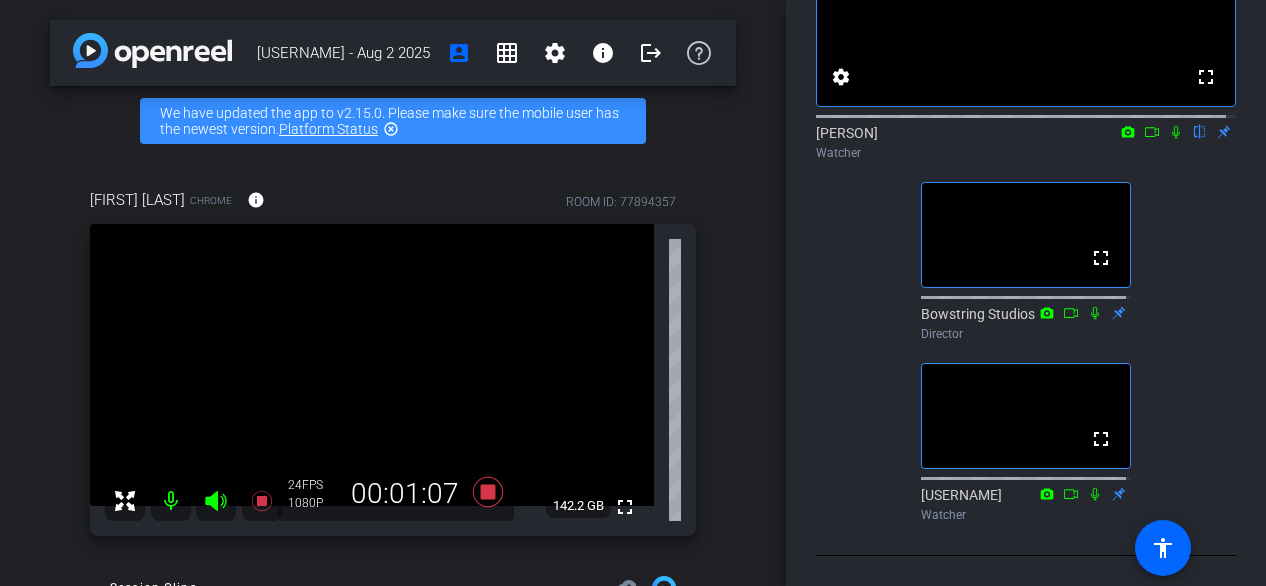 scroll, scrollTop: 246, scrollLeft: 0, axis: vertical 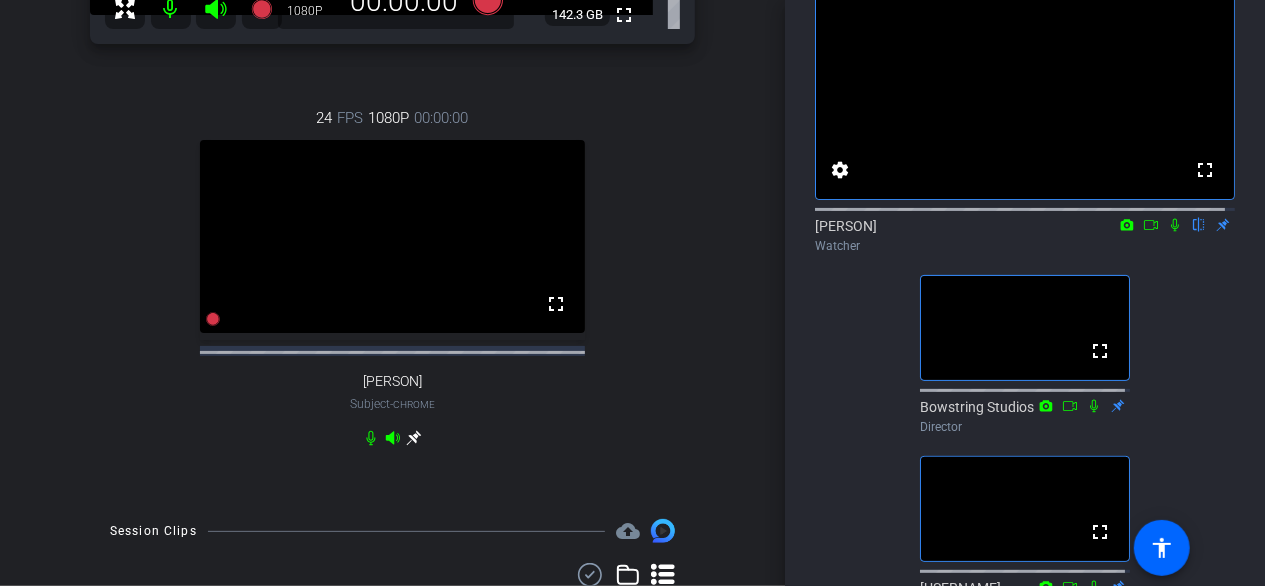 click 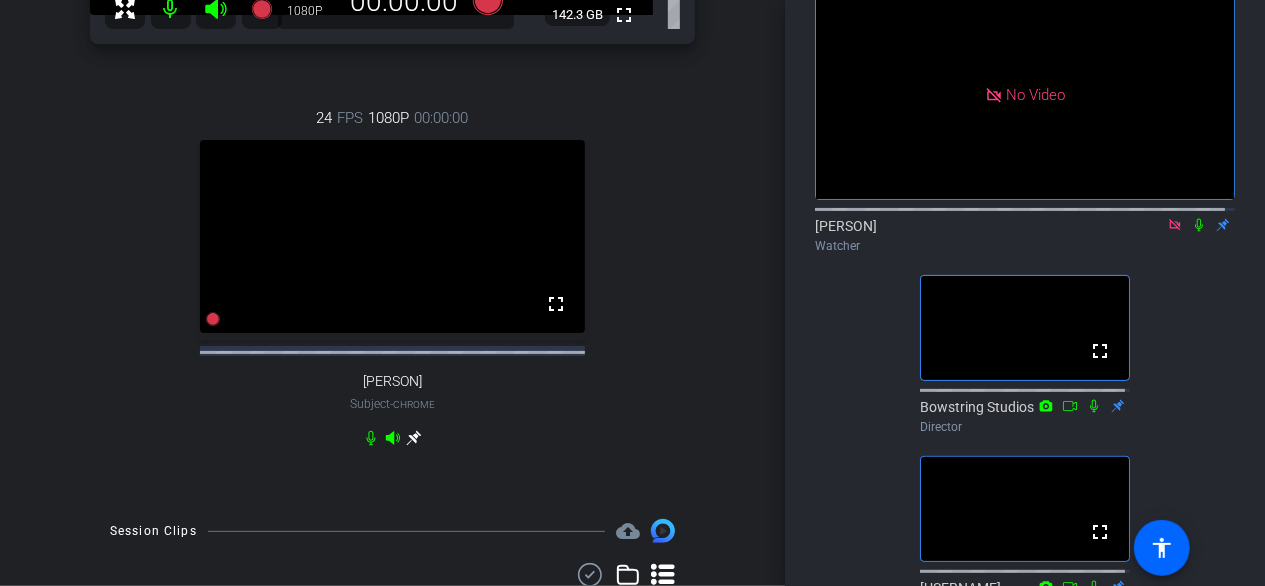 click on "Watcher" 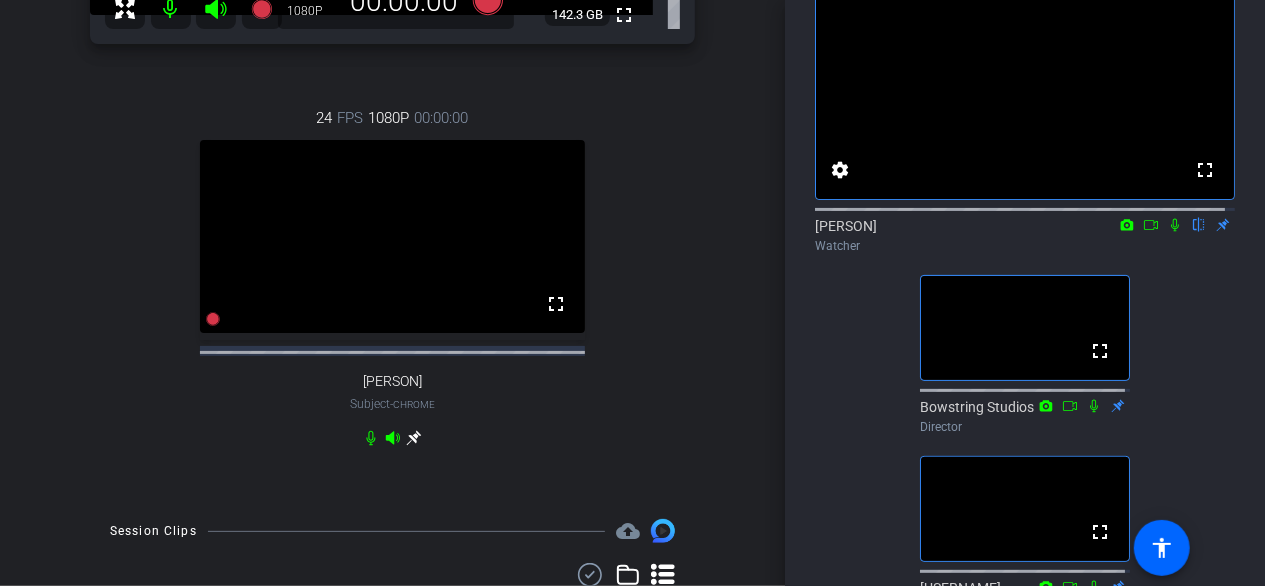click 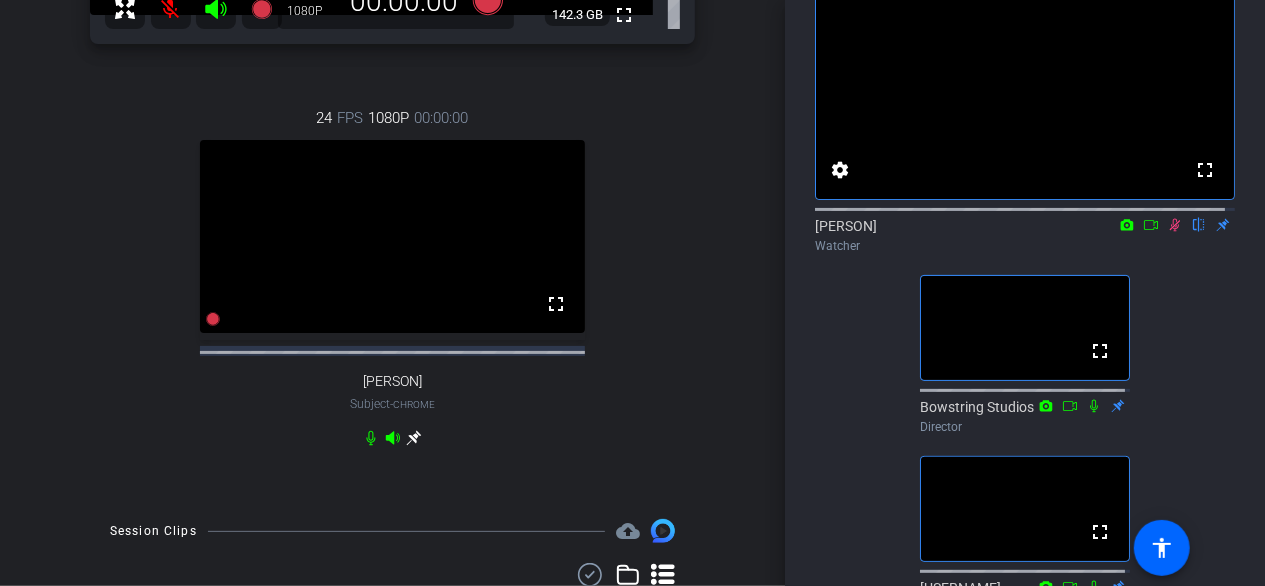 click 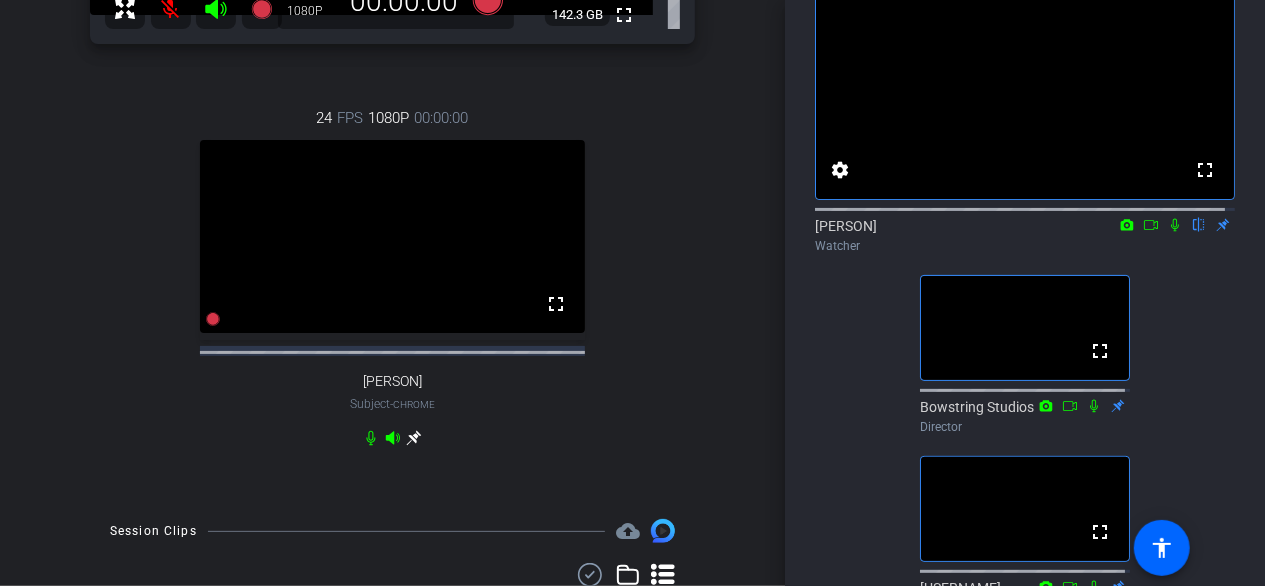 click 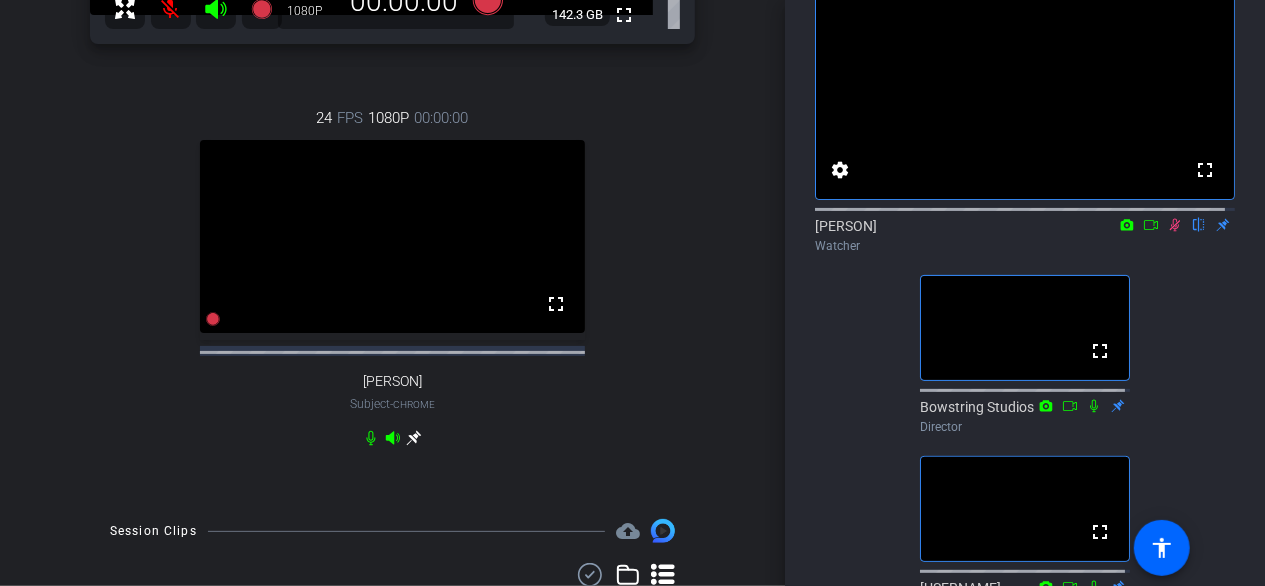 click 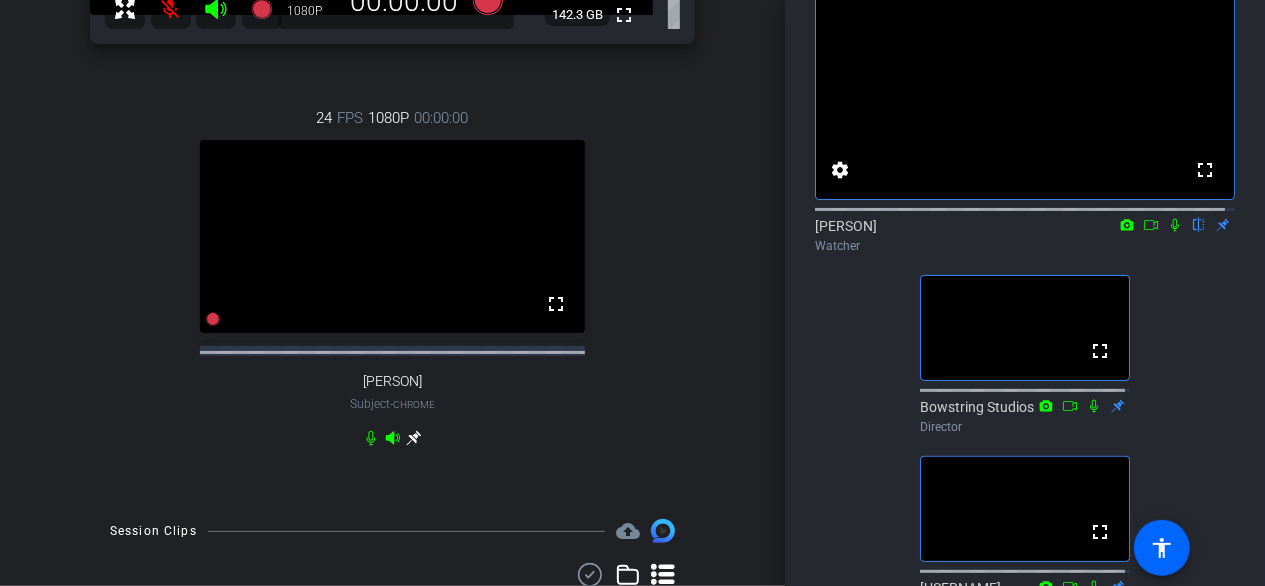 click 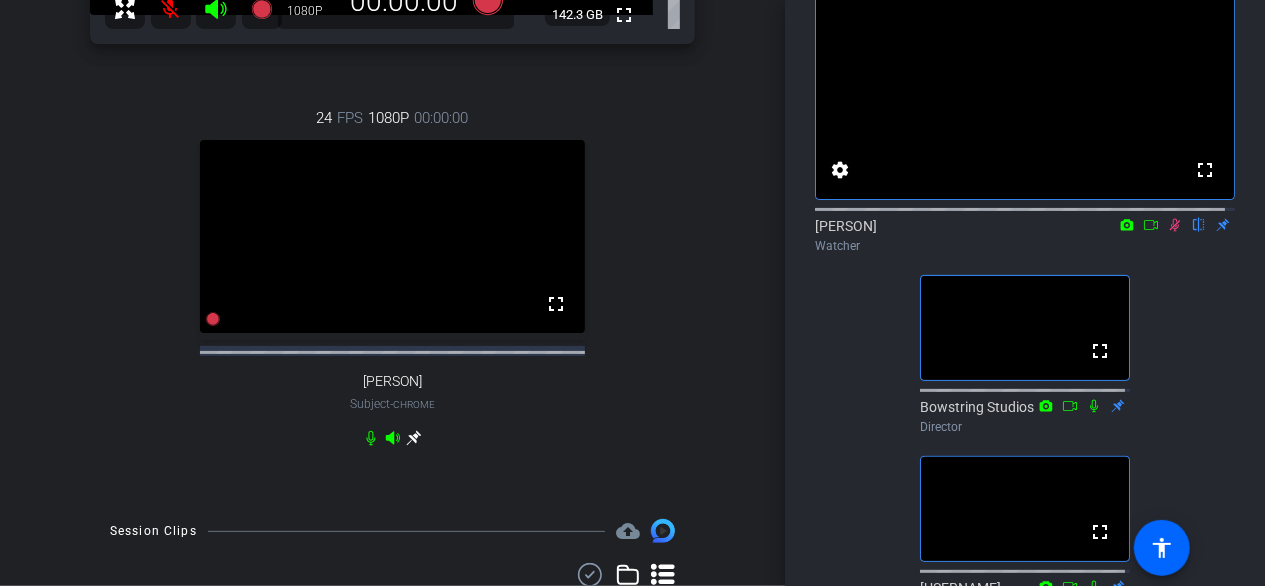 click 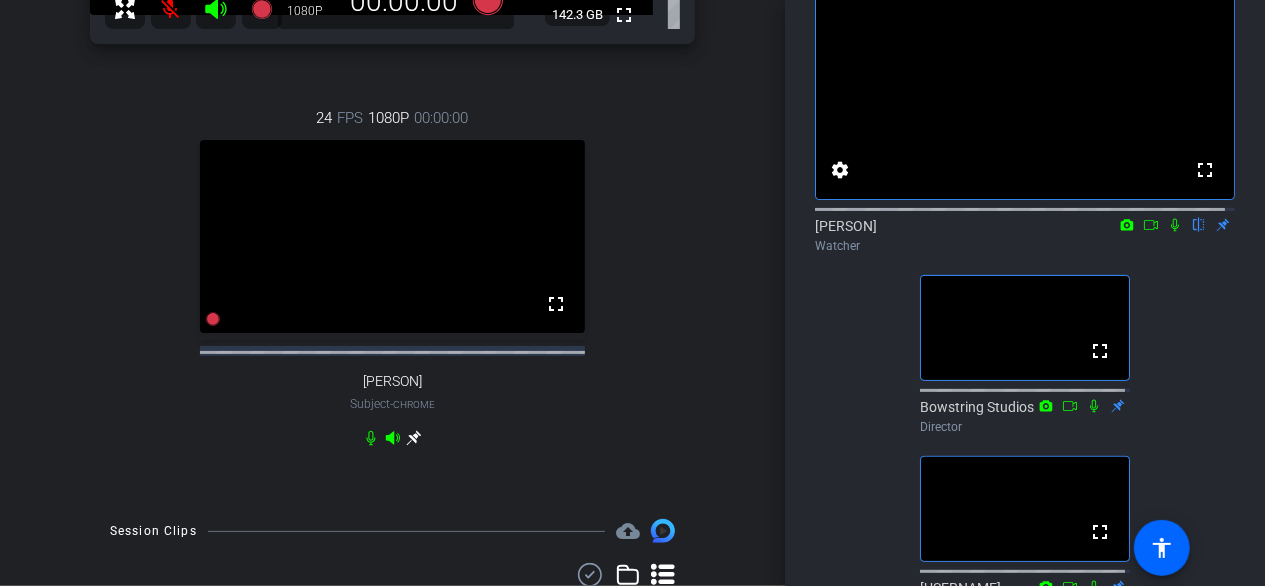 click 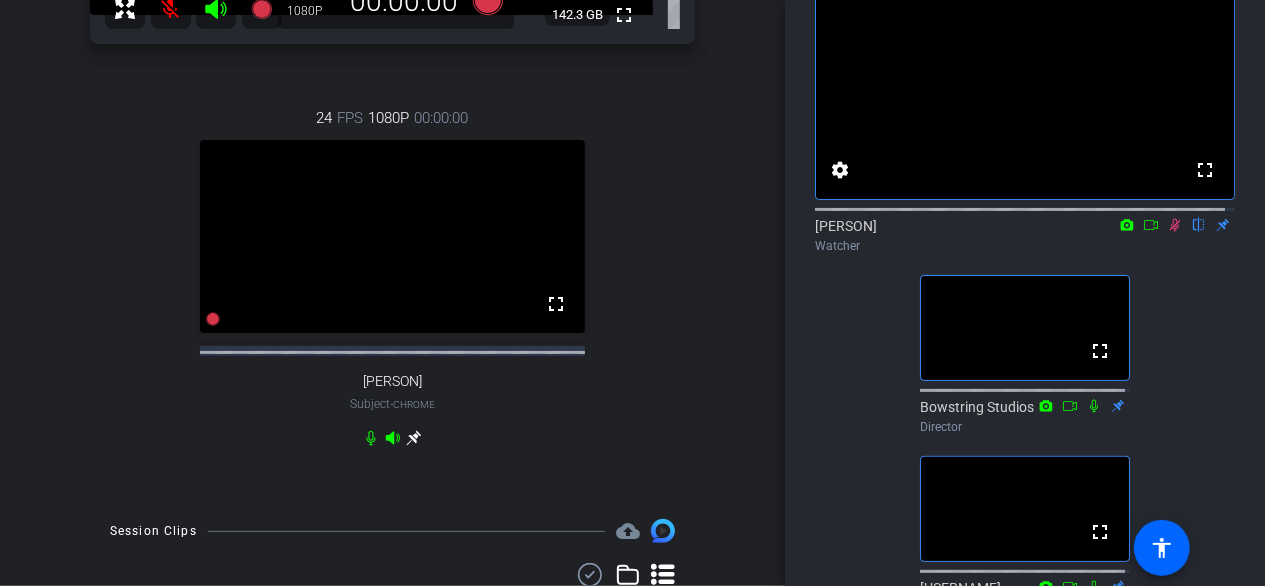 click 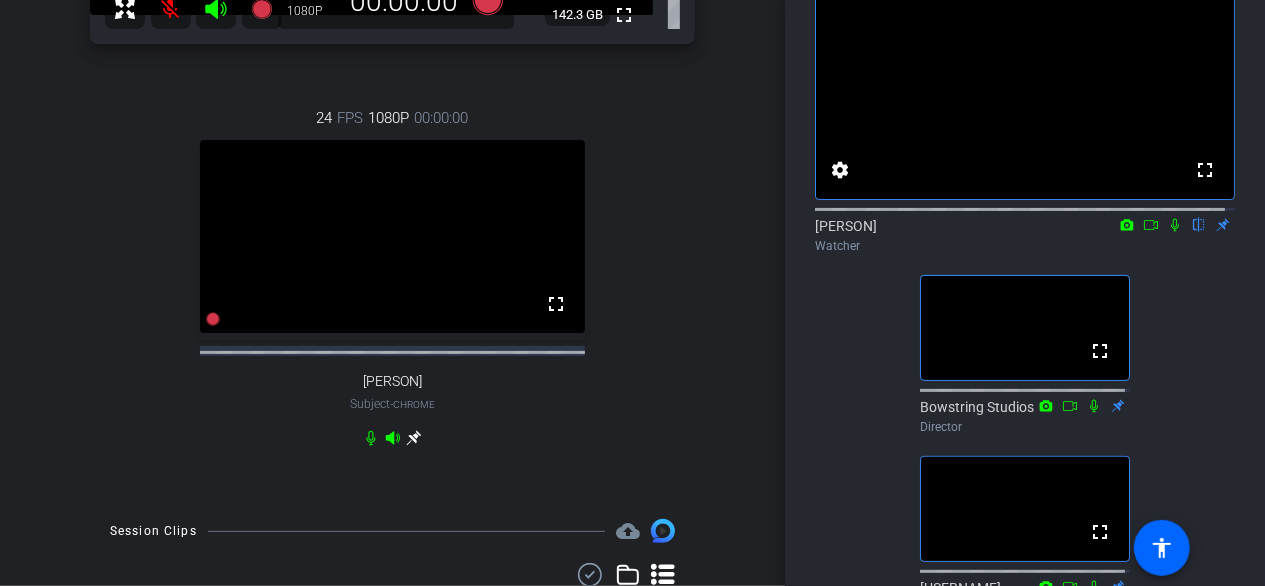 click 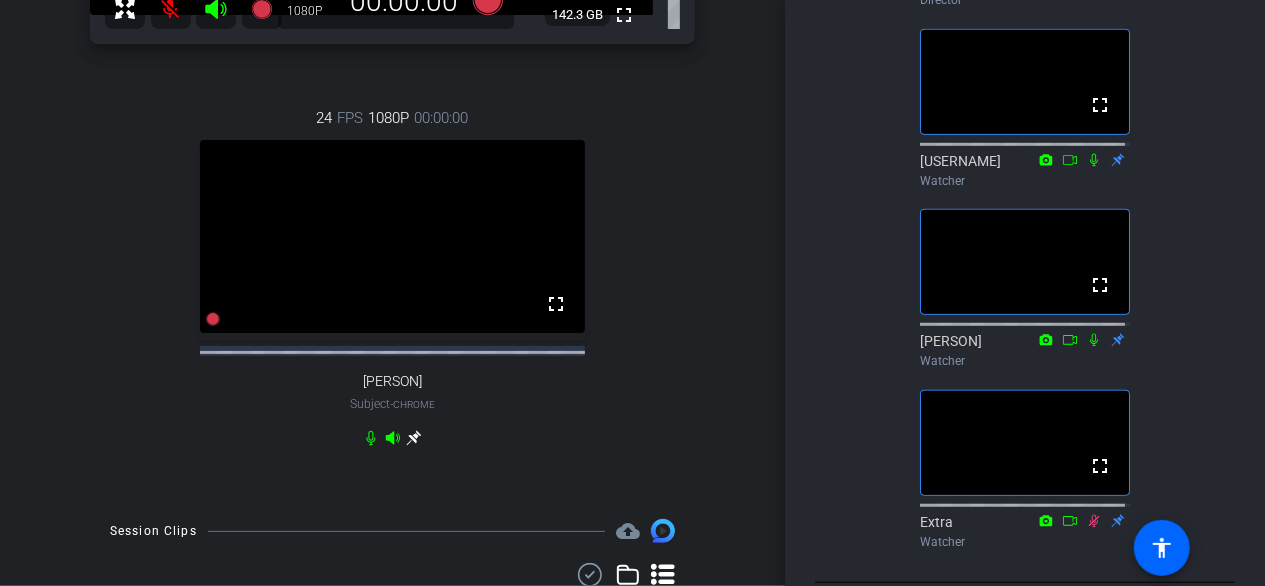 scroll, scrollTop: 628, scrollLeft: 0, axis: vertical 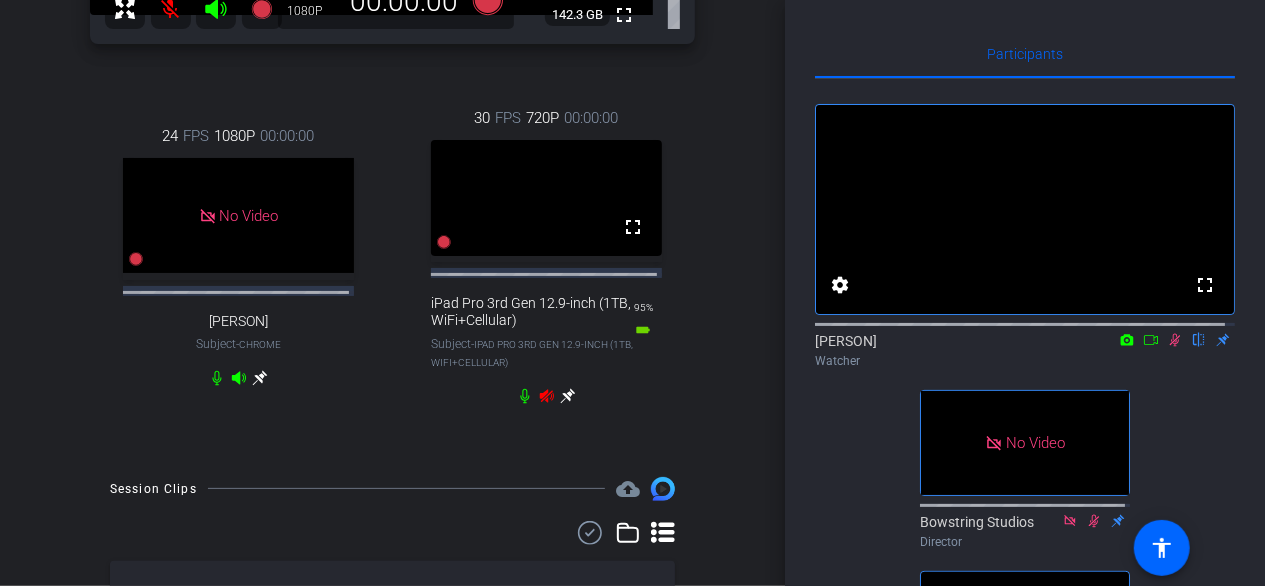 click 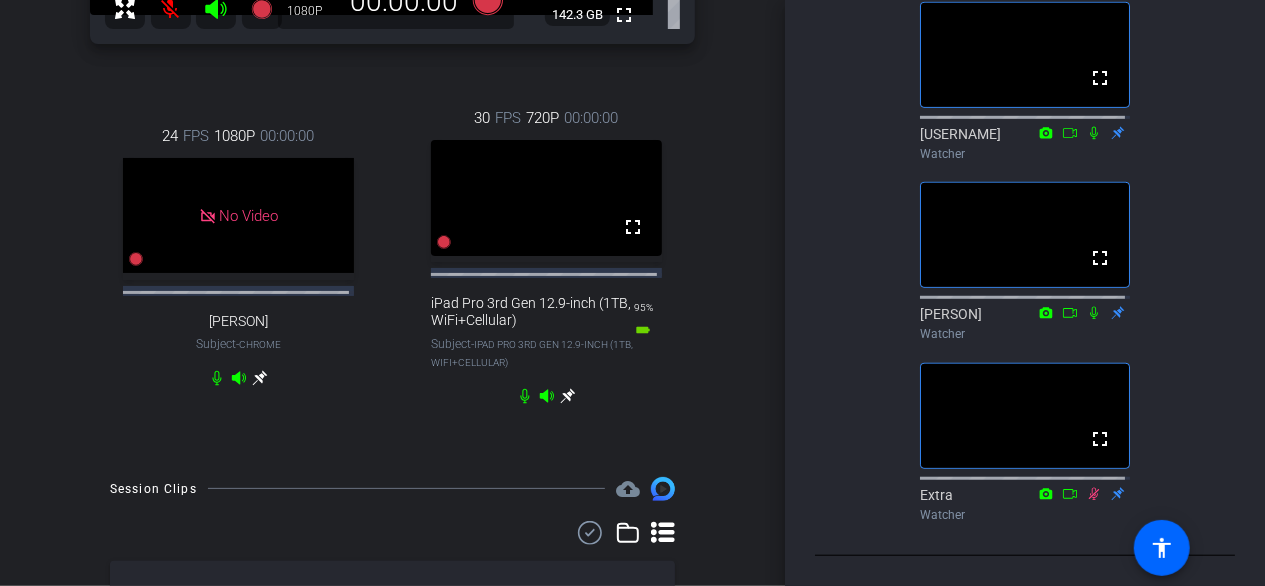scroll, scrollTop: 0, scrollLeft: 0, axis: both 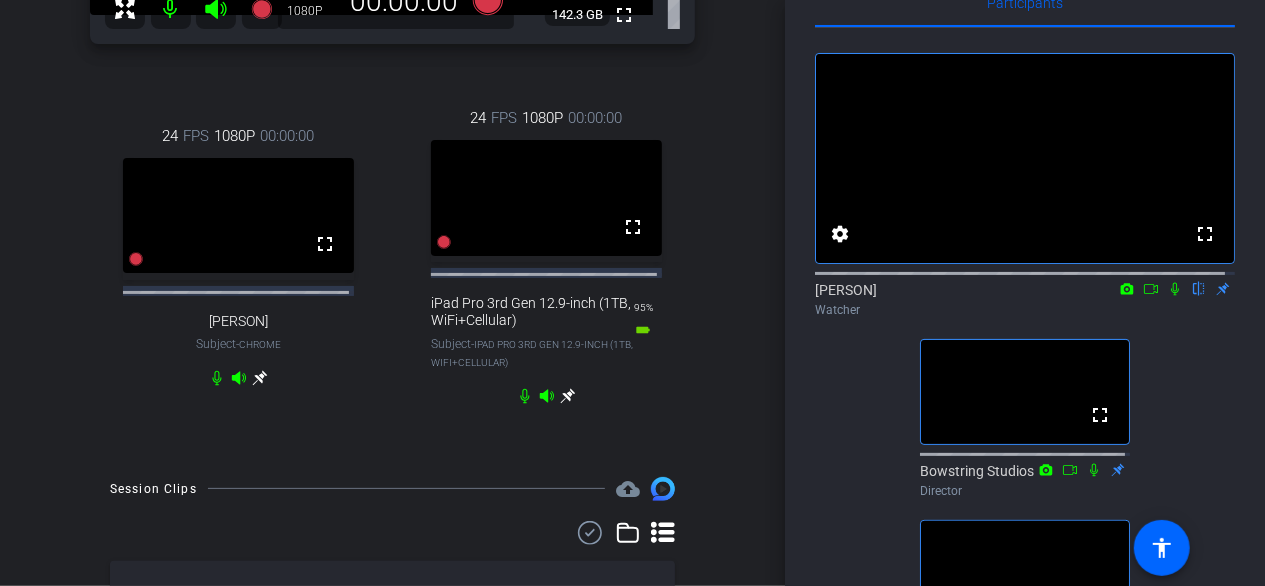 click on "flip" 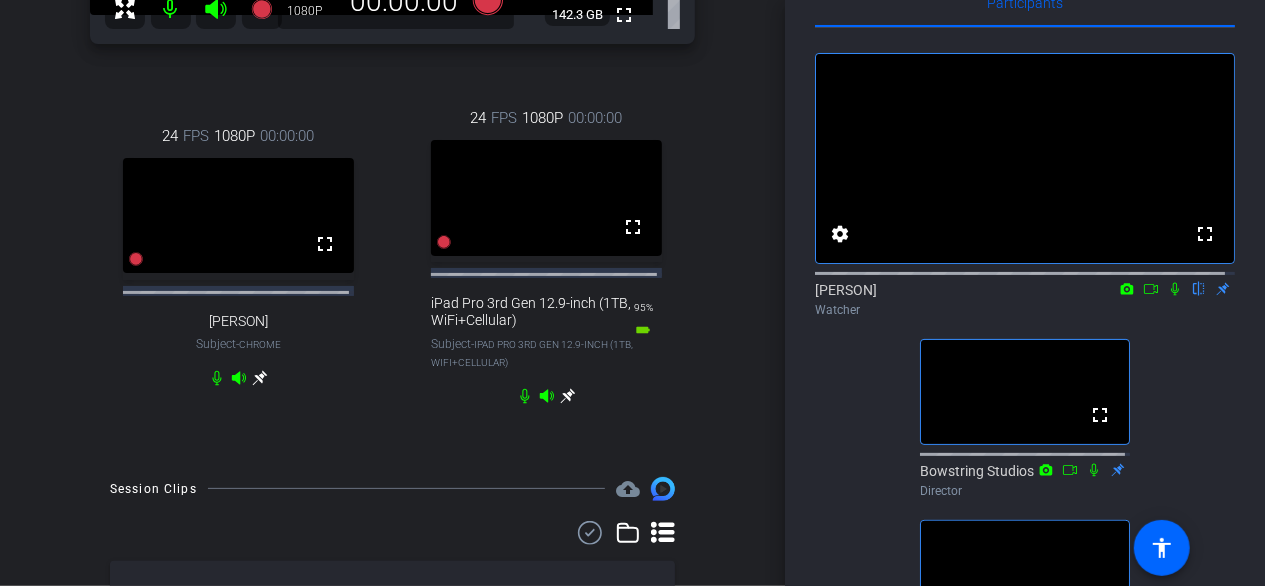 click on "flip" 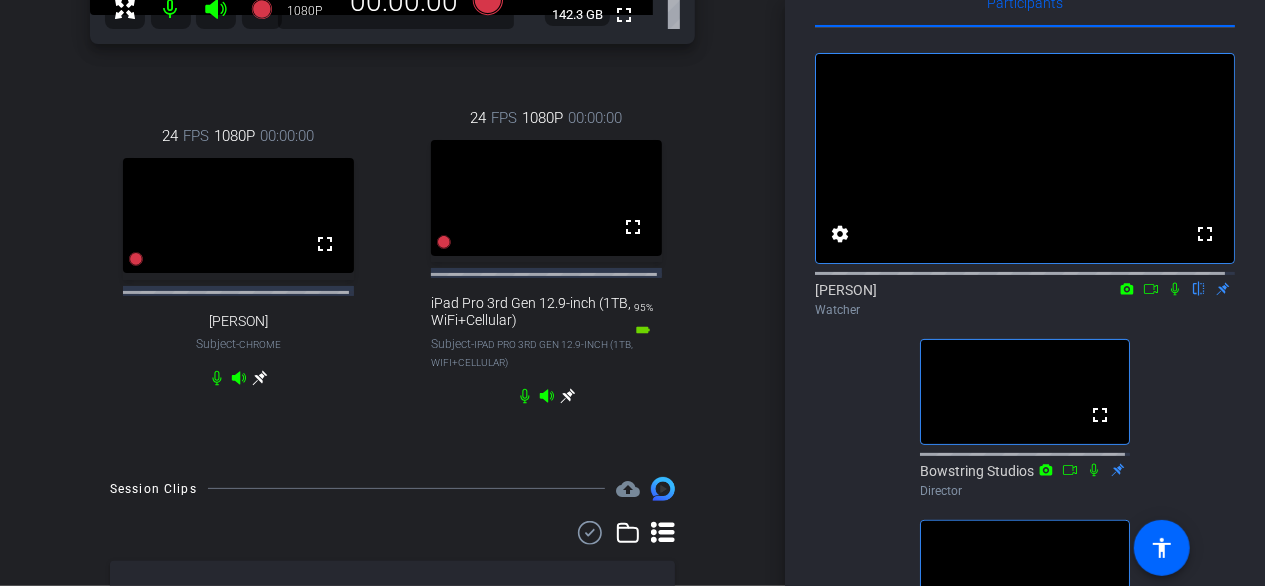click 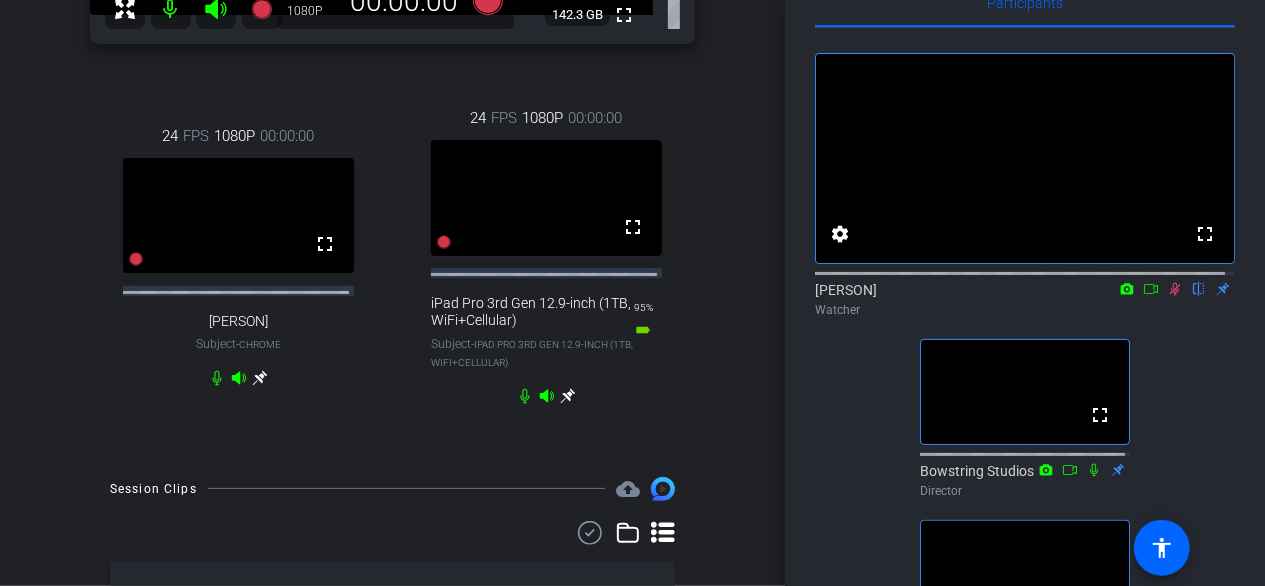 click 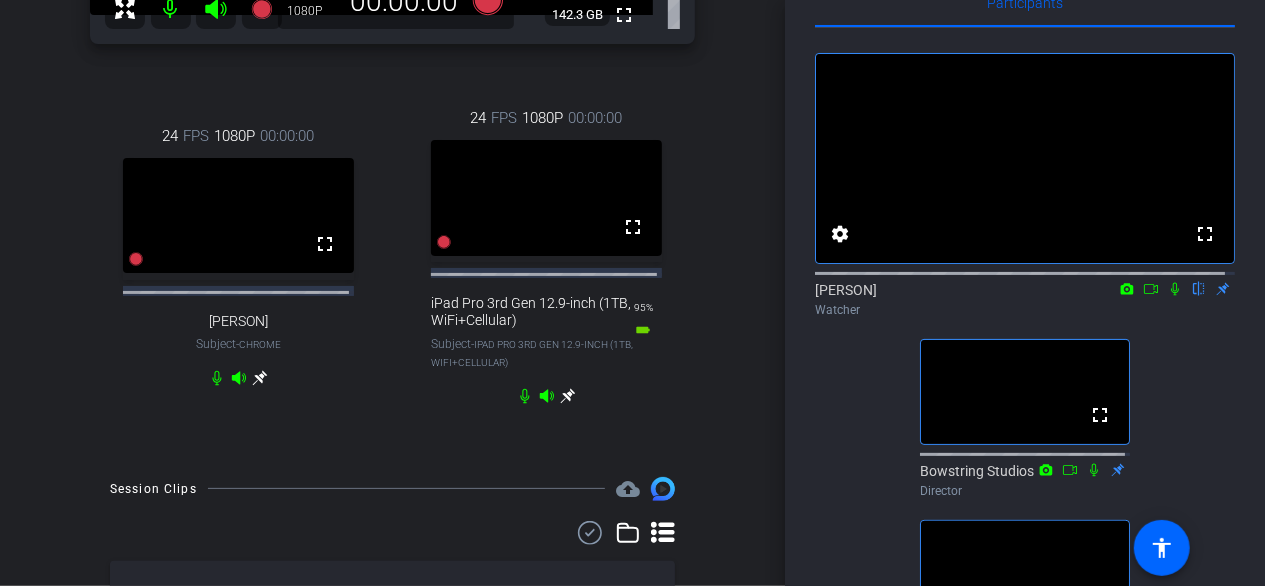 click 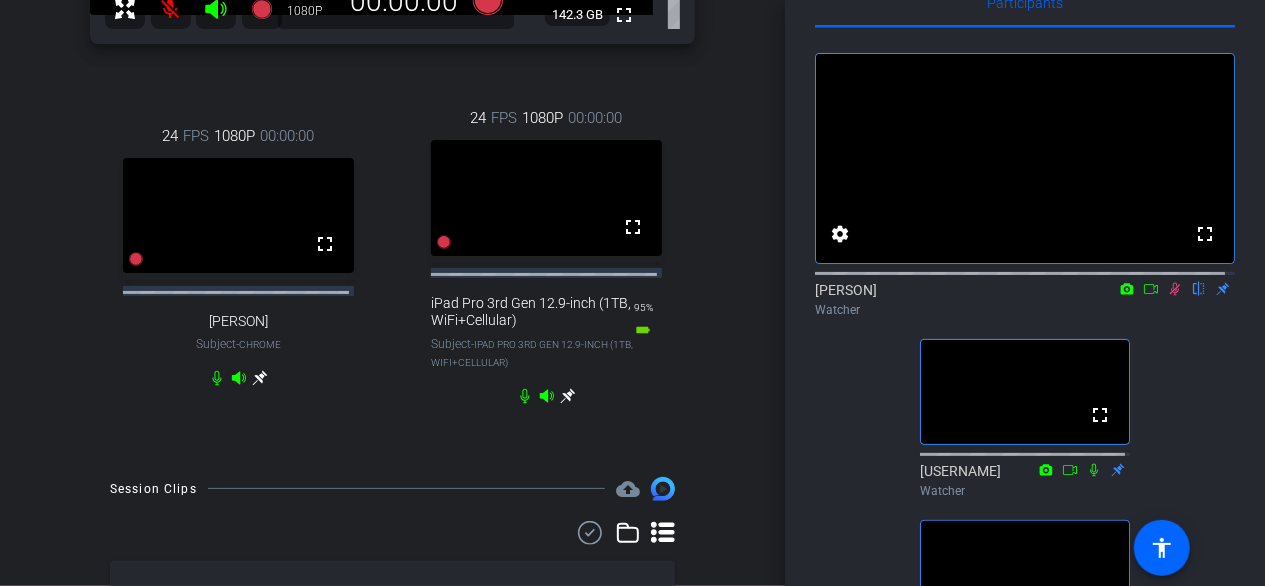 click 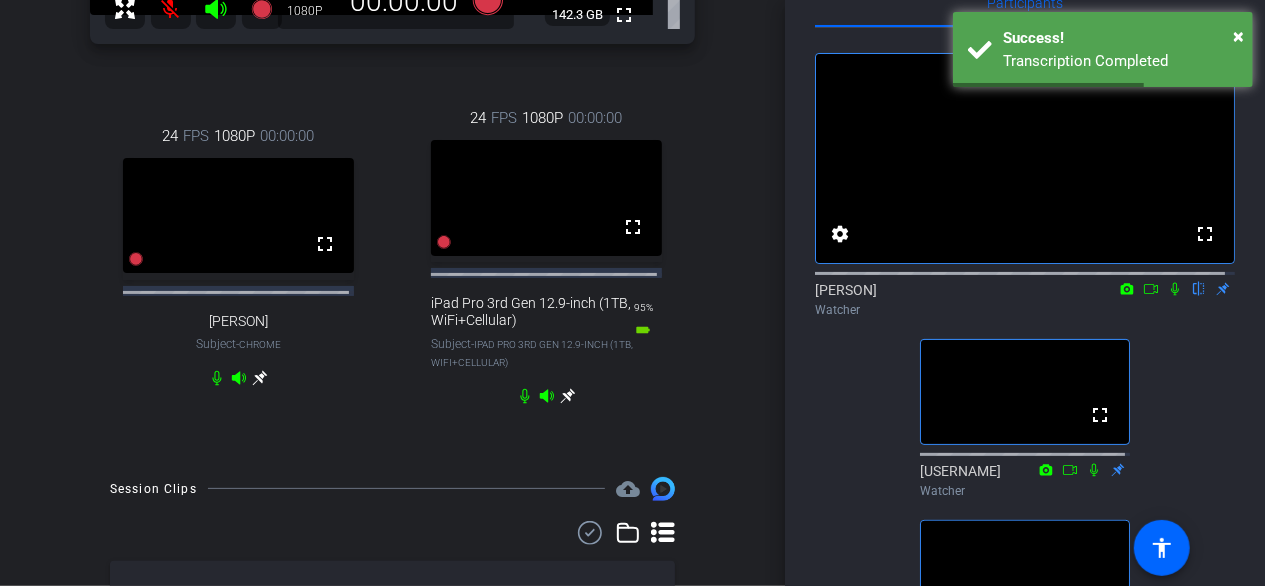 click 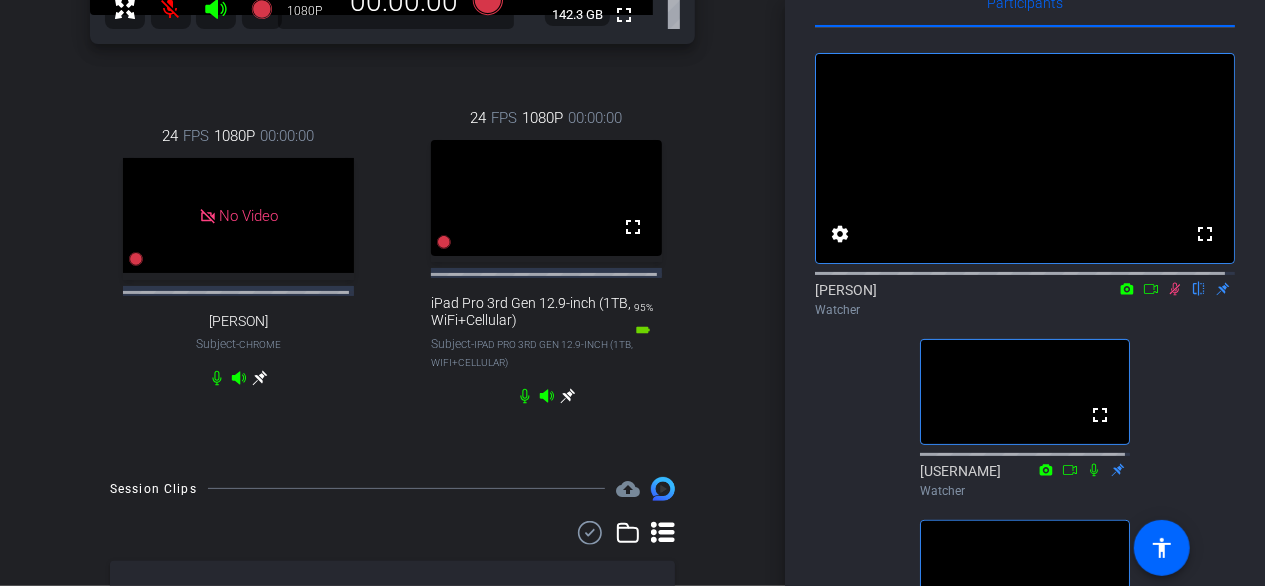 click 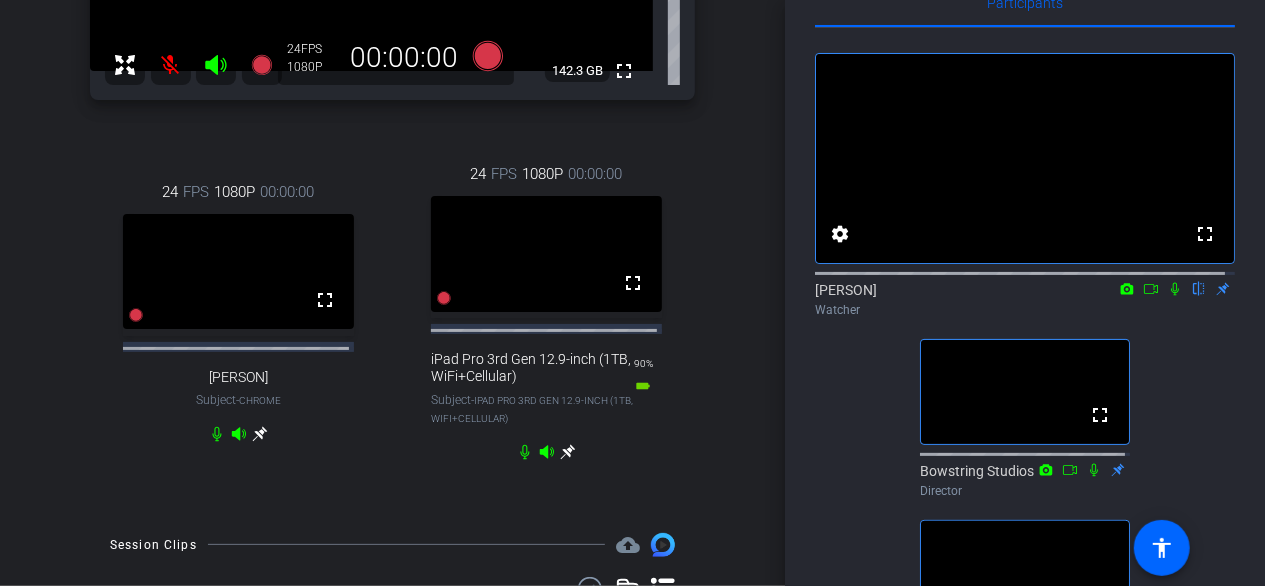 scroll, scrollTop: 407, scrollLeft: 0, axis: vertical 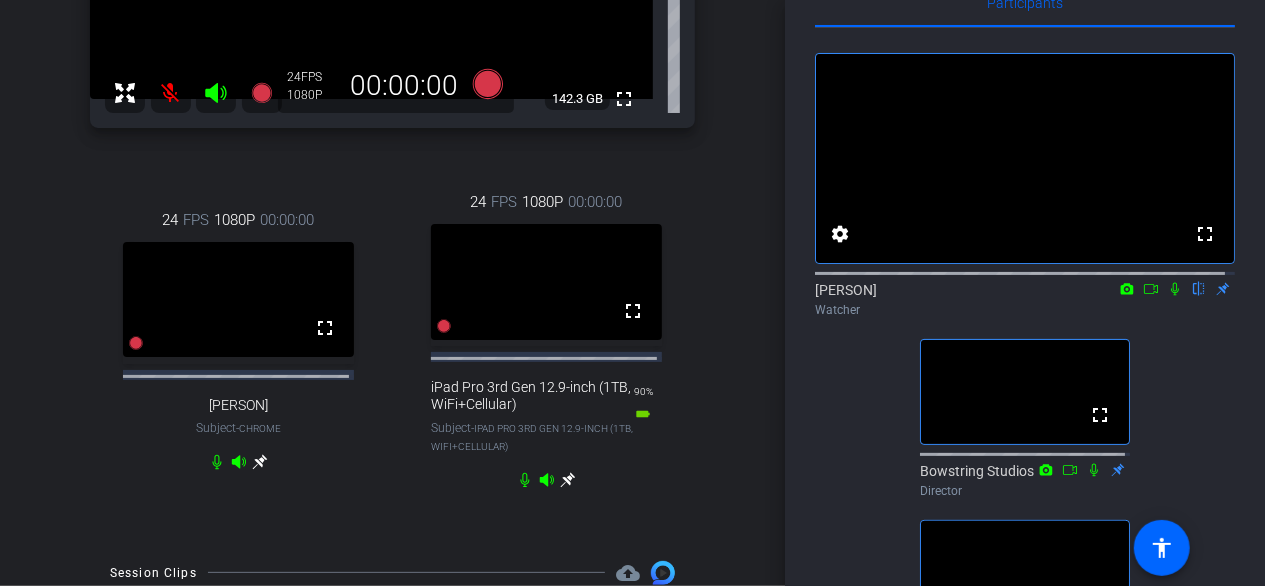click 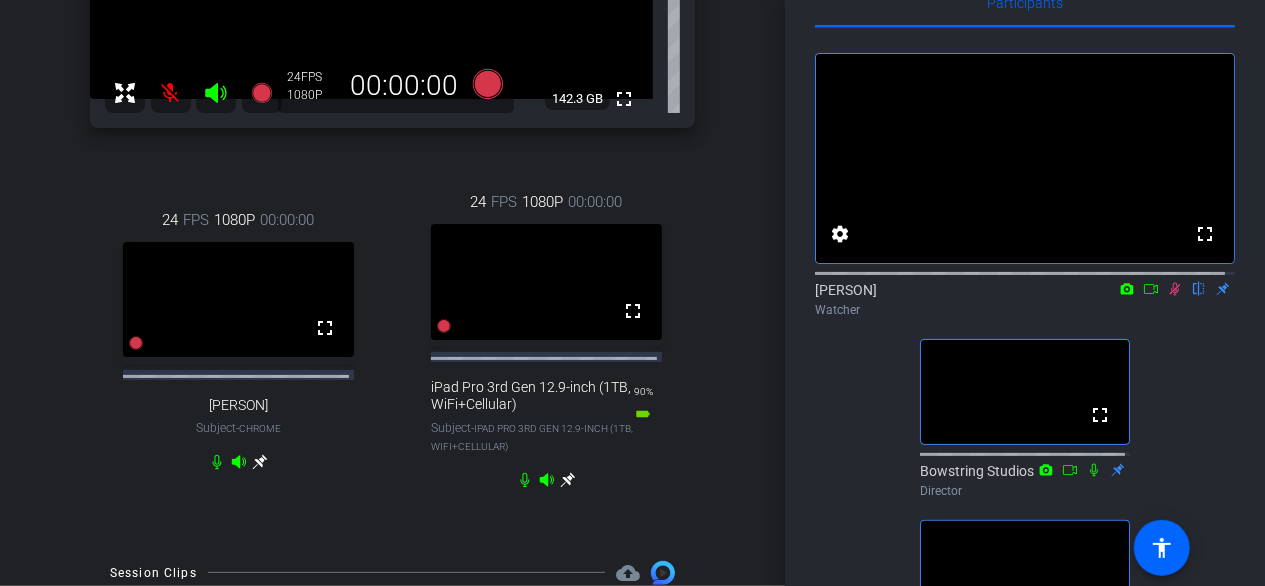 click 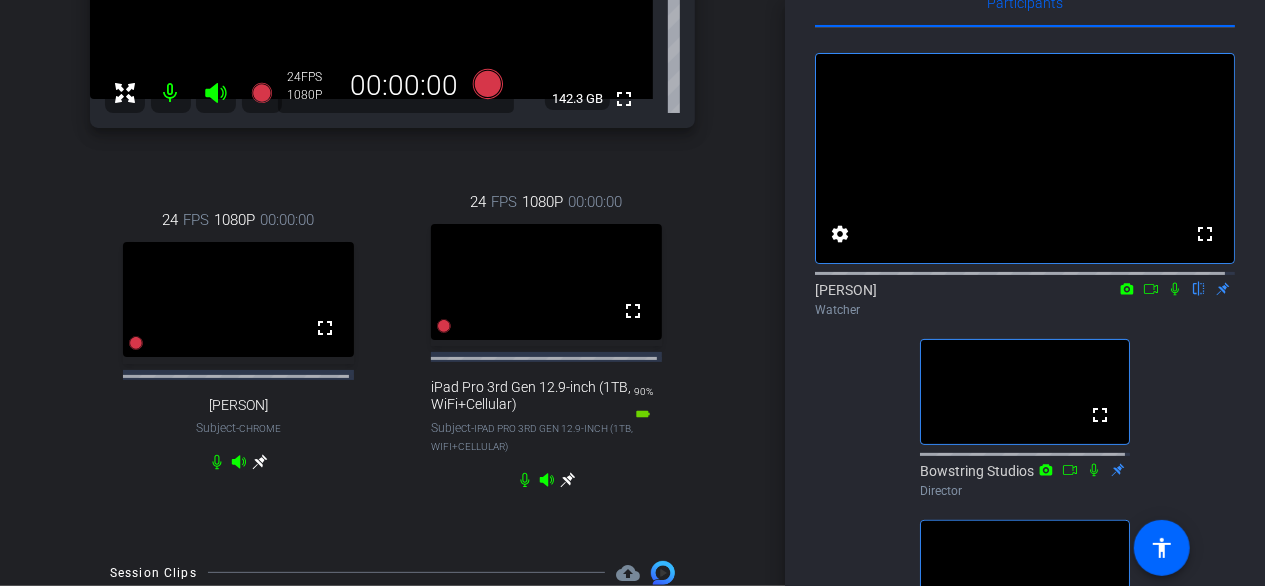 click 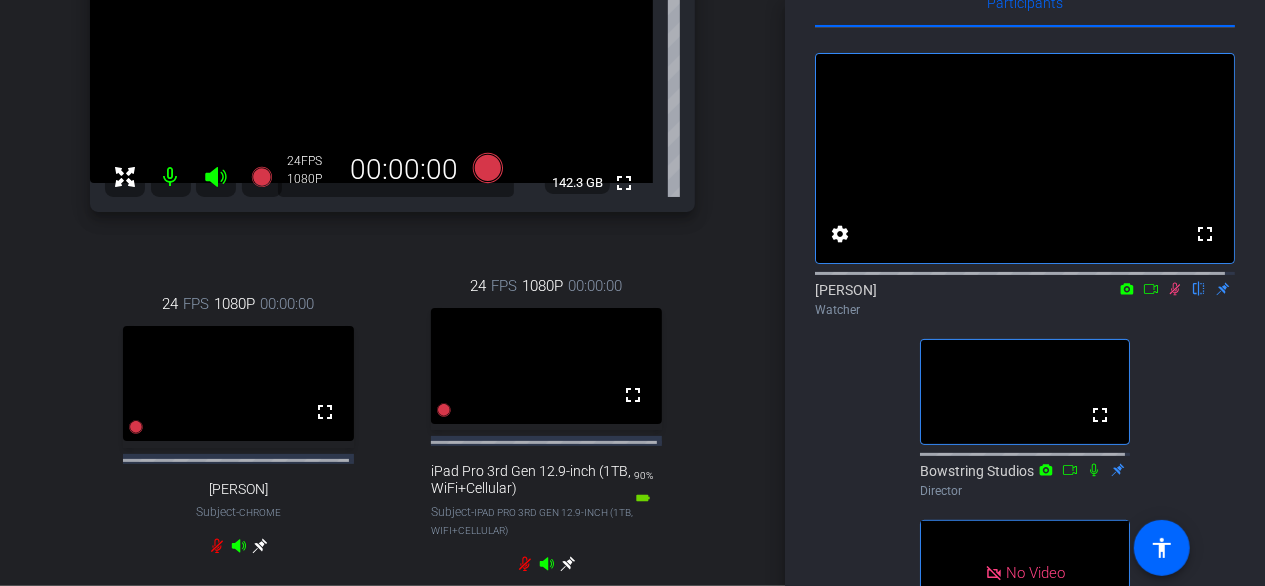 scroll, scrollTop: 248, scrollLeft: 0, axis: vertical 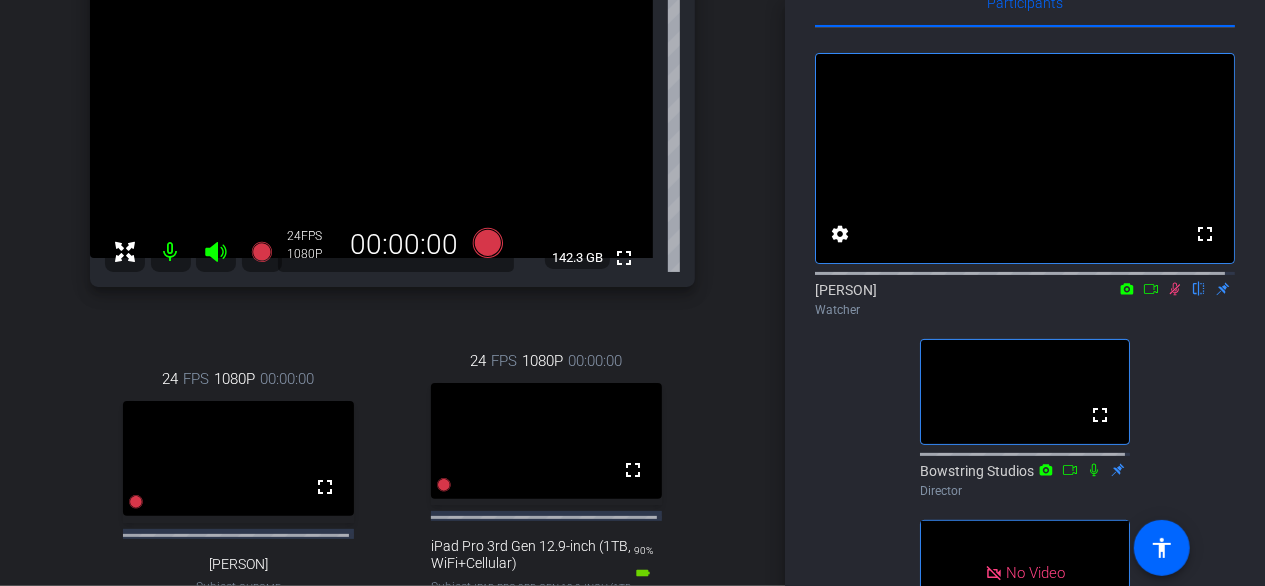 click on "fullscreen settings [PERSON]
flip
Watcher  fullscreen  Bowstring Studios
Director   No Video  [USERNAME]
Watcher  fullscreen  [PERSON]
Watcher" 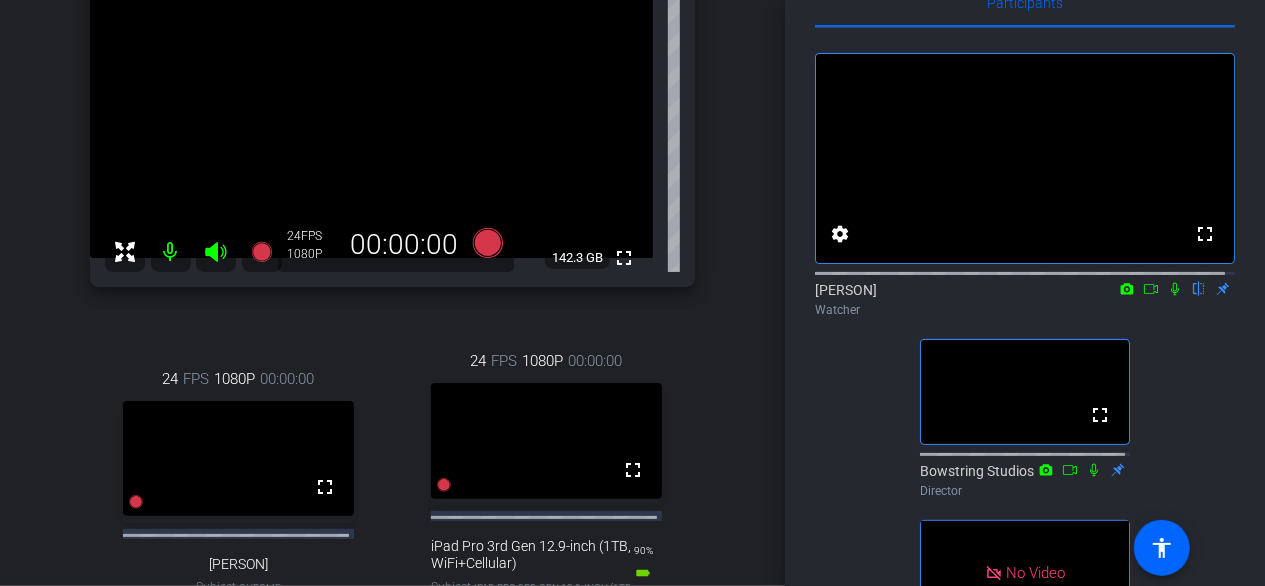 click 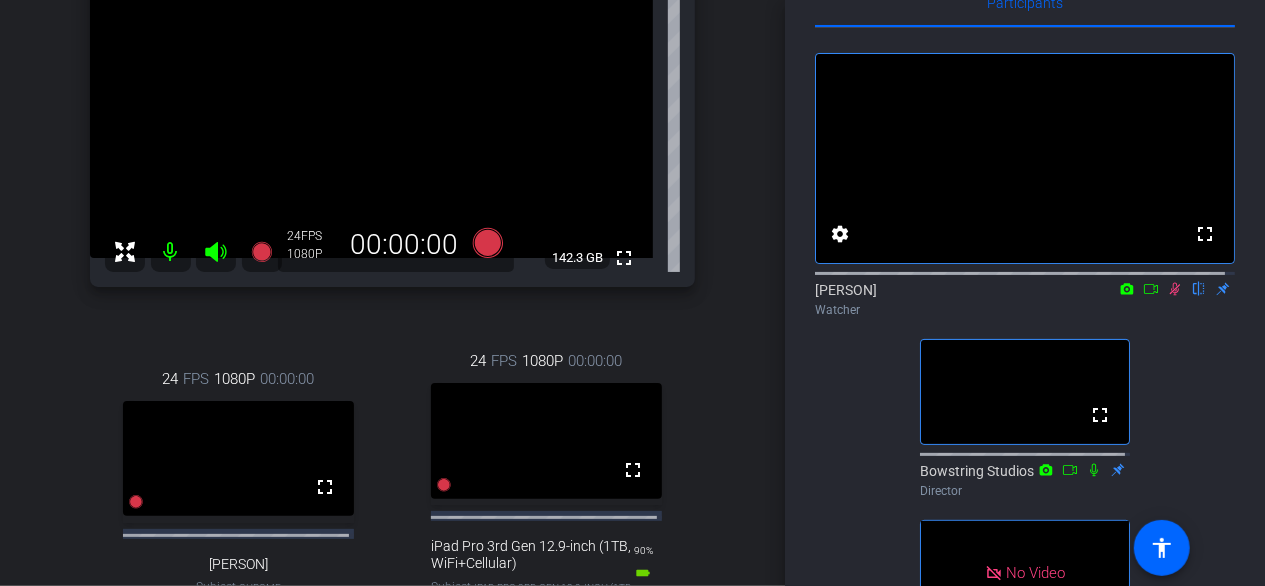 click 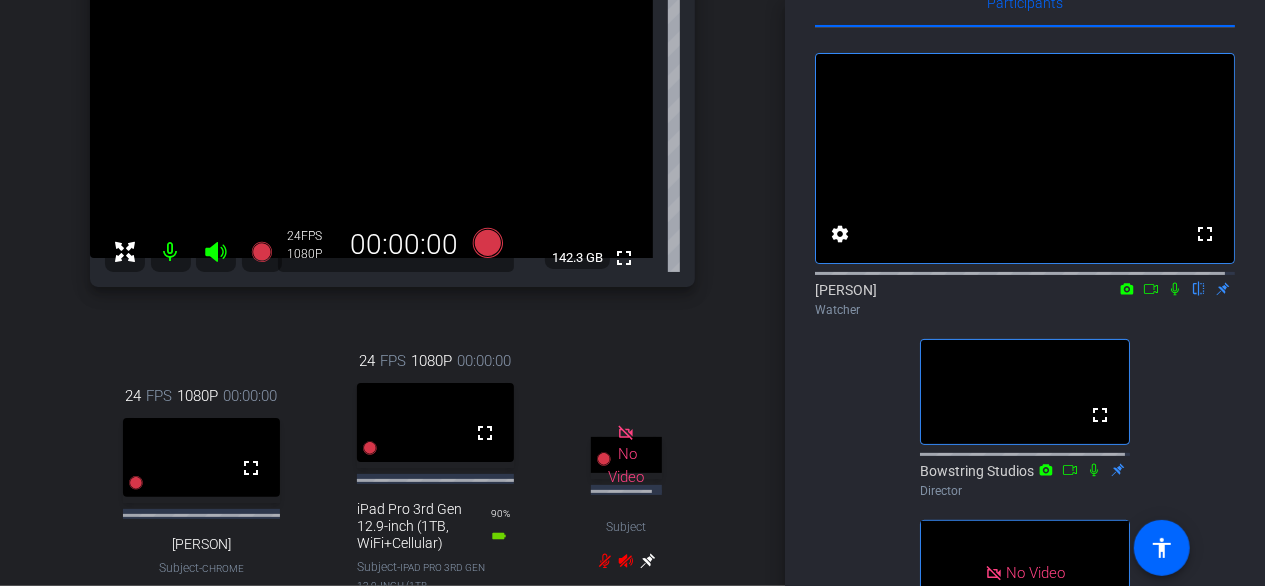 click 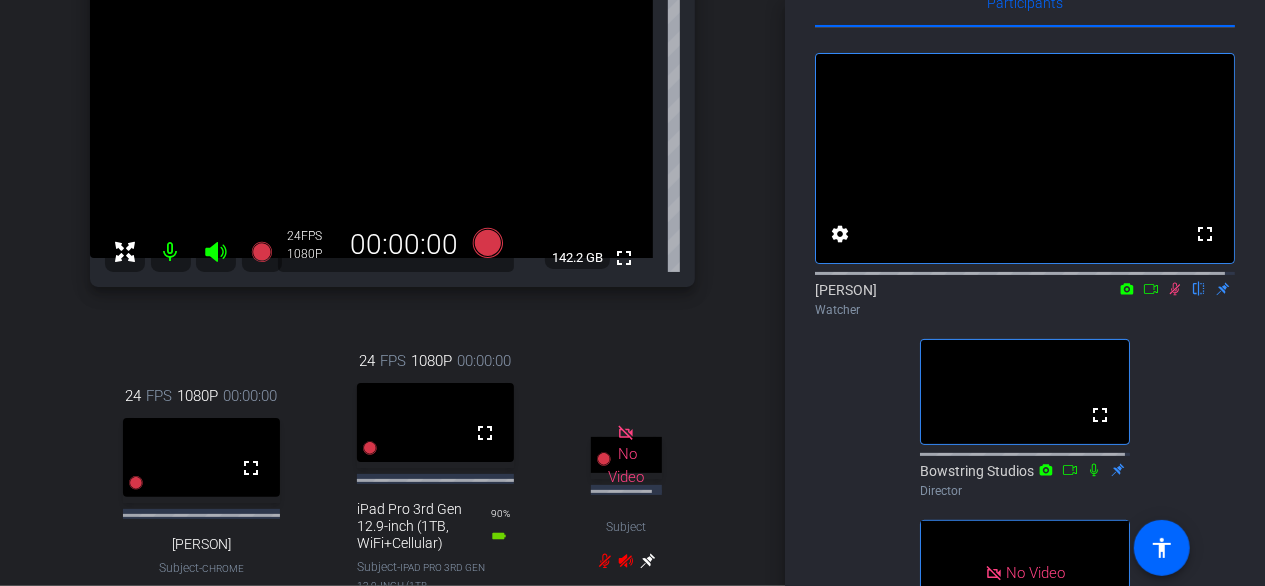 click 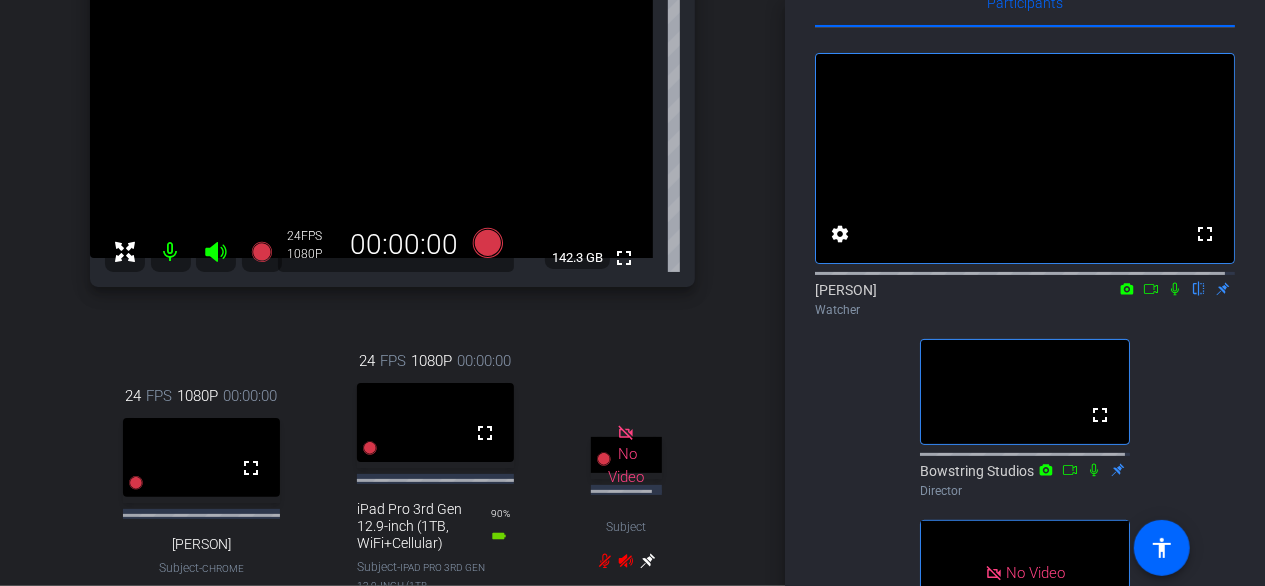 click 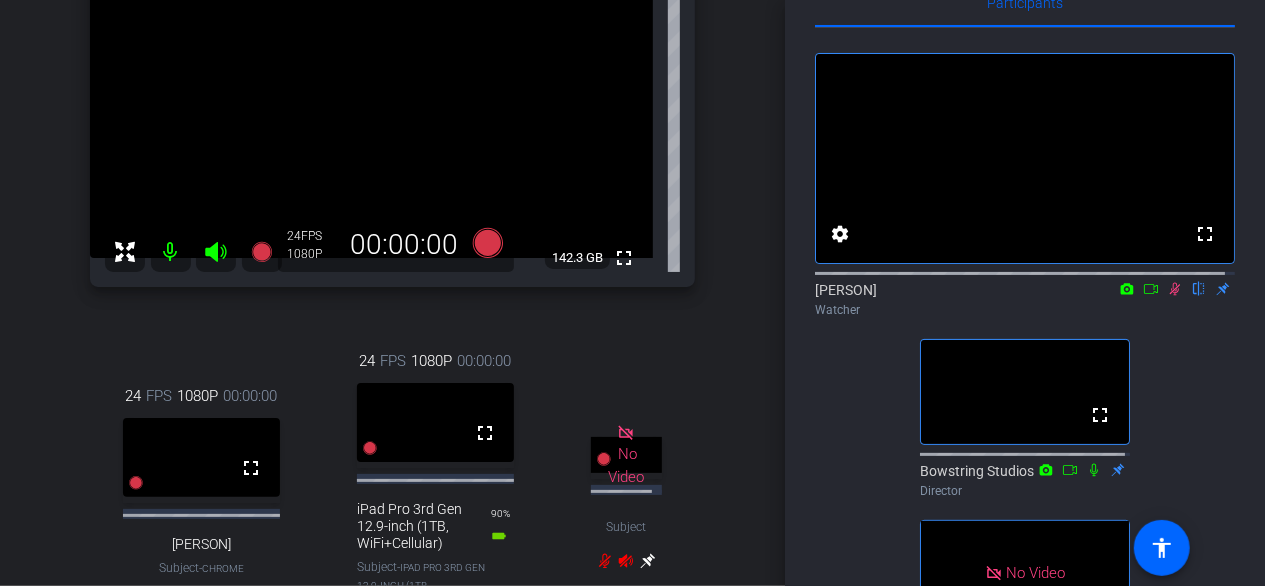 click 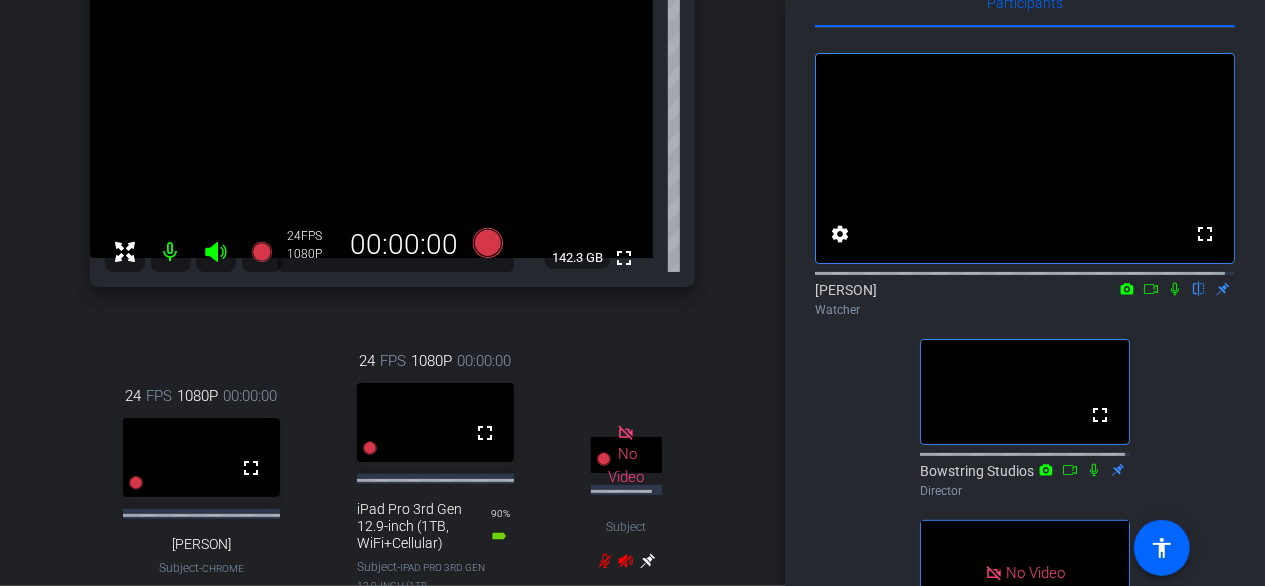 click 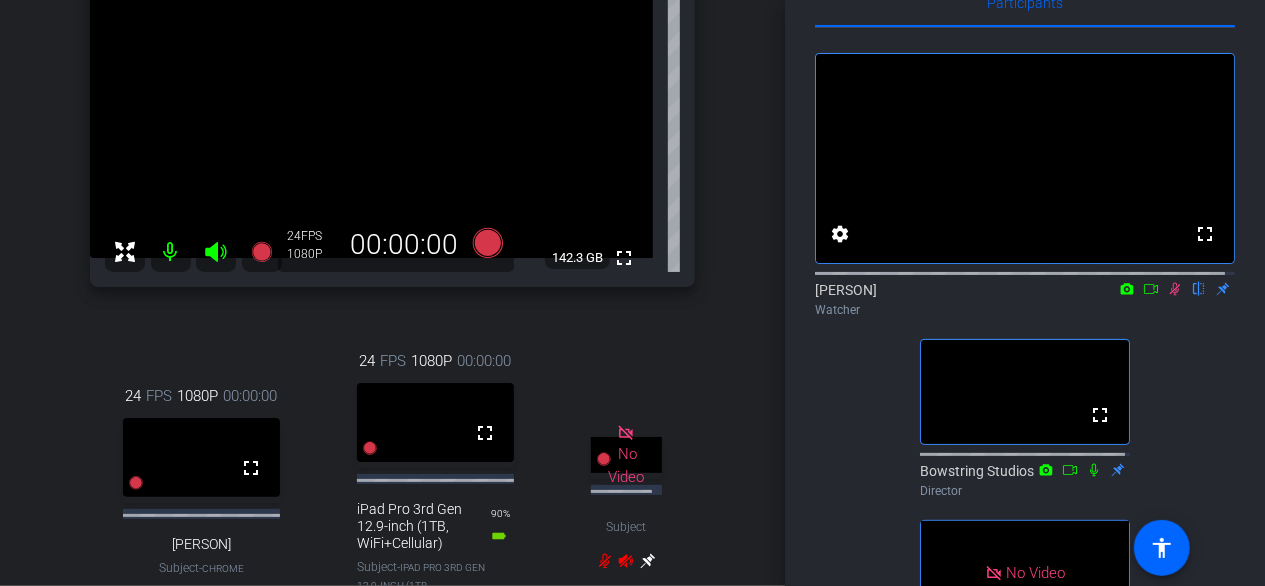 click 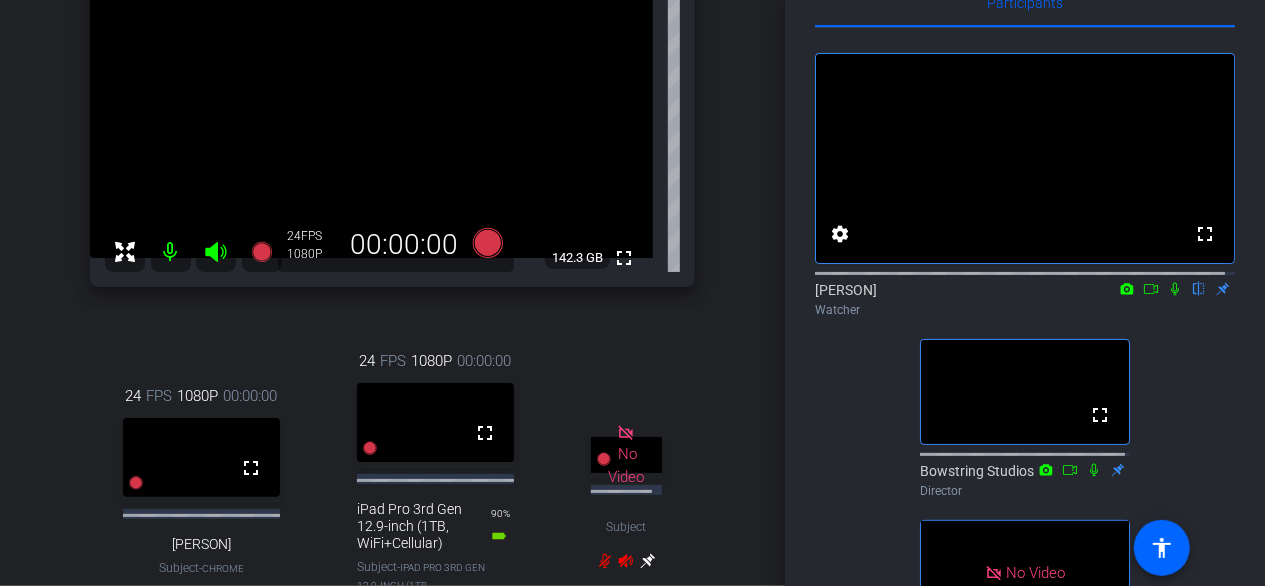 click 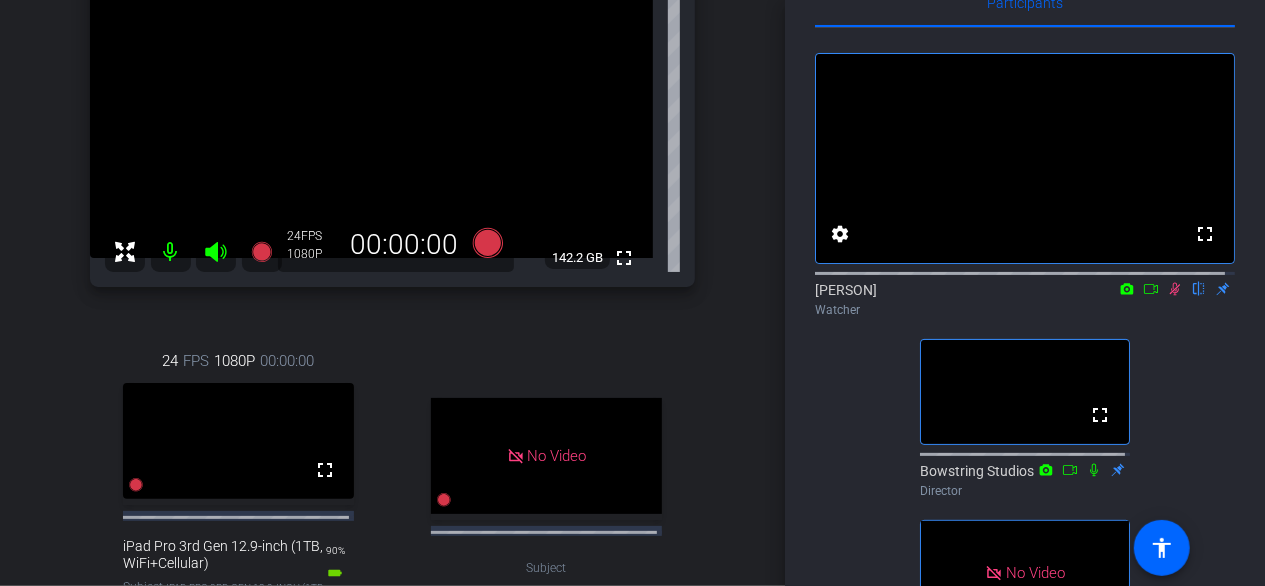 click 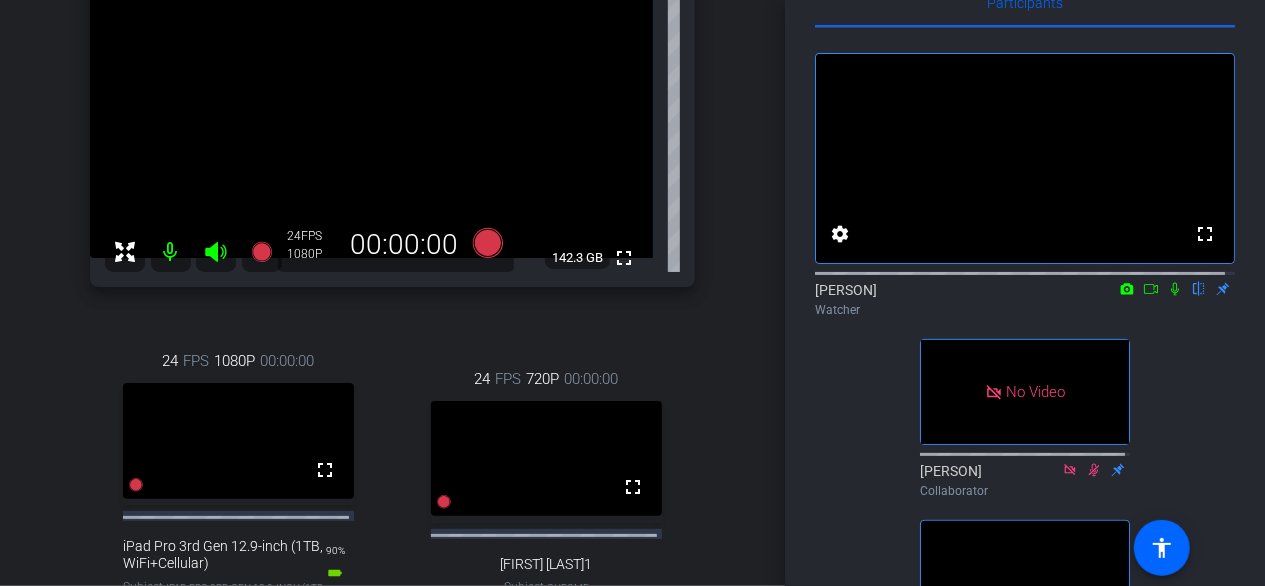 click 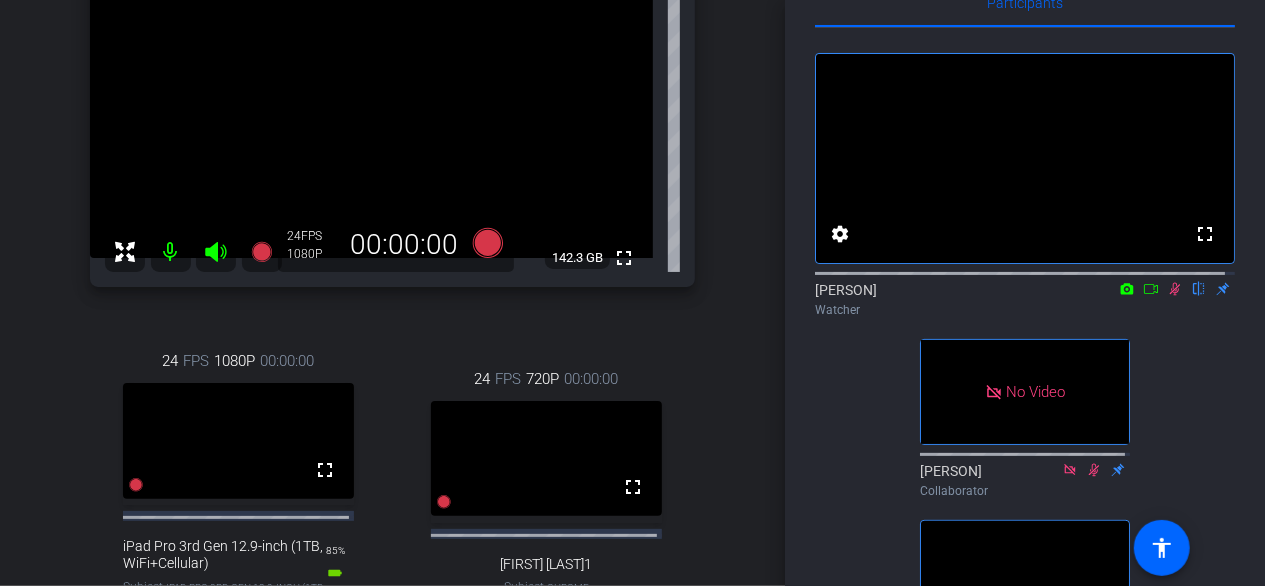 click 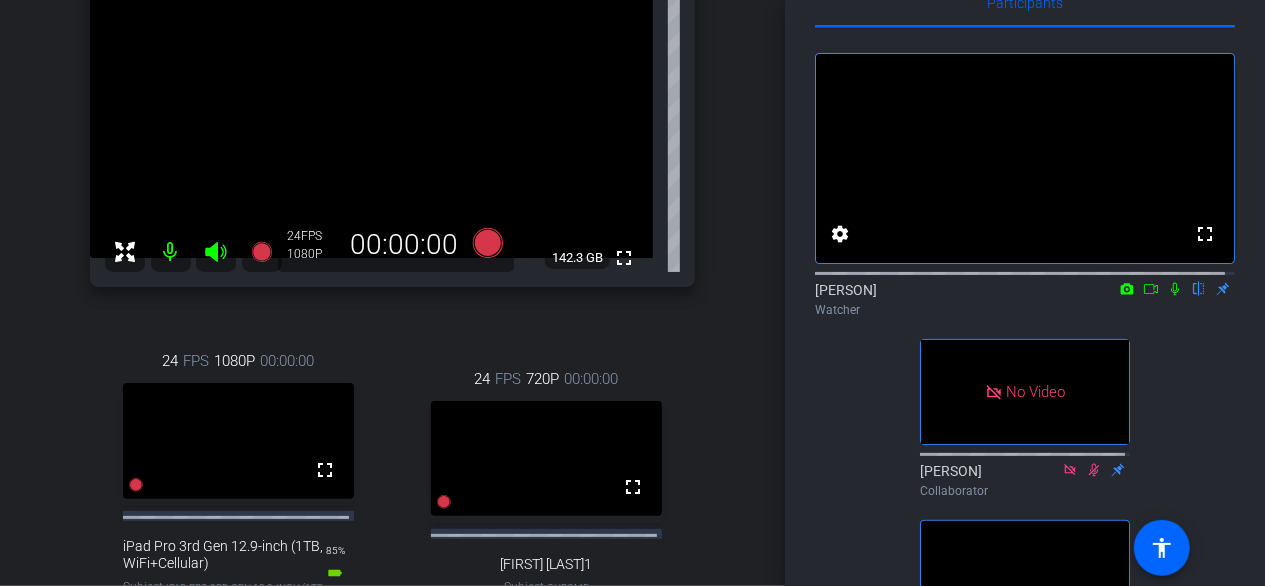 click 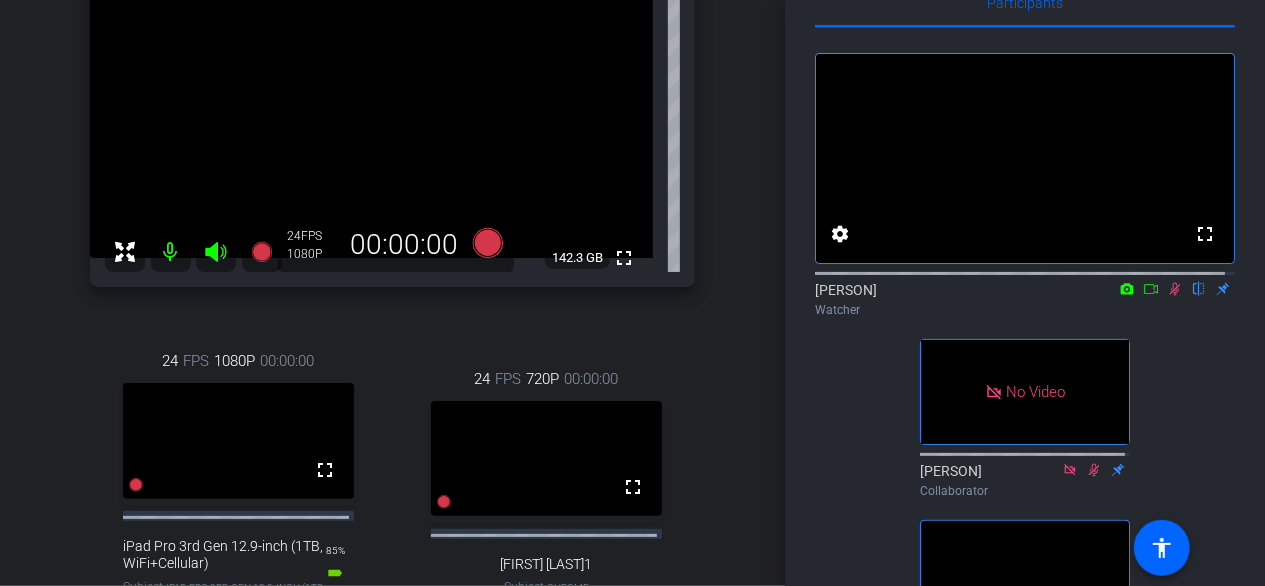 click 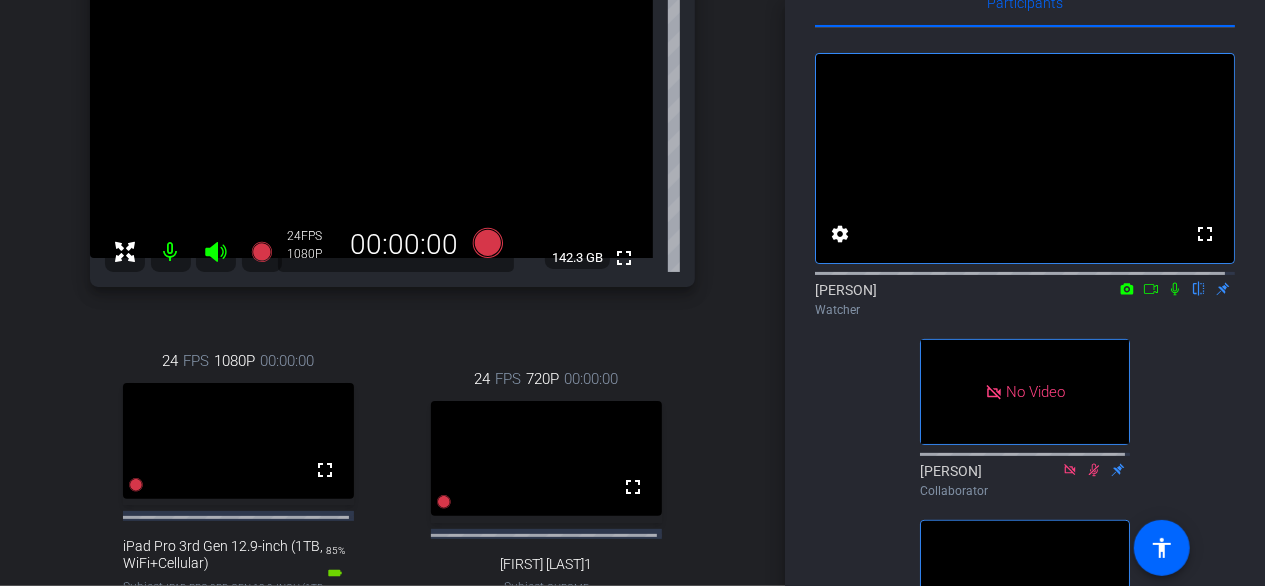 click 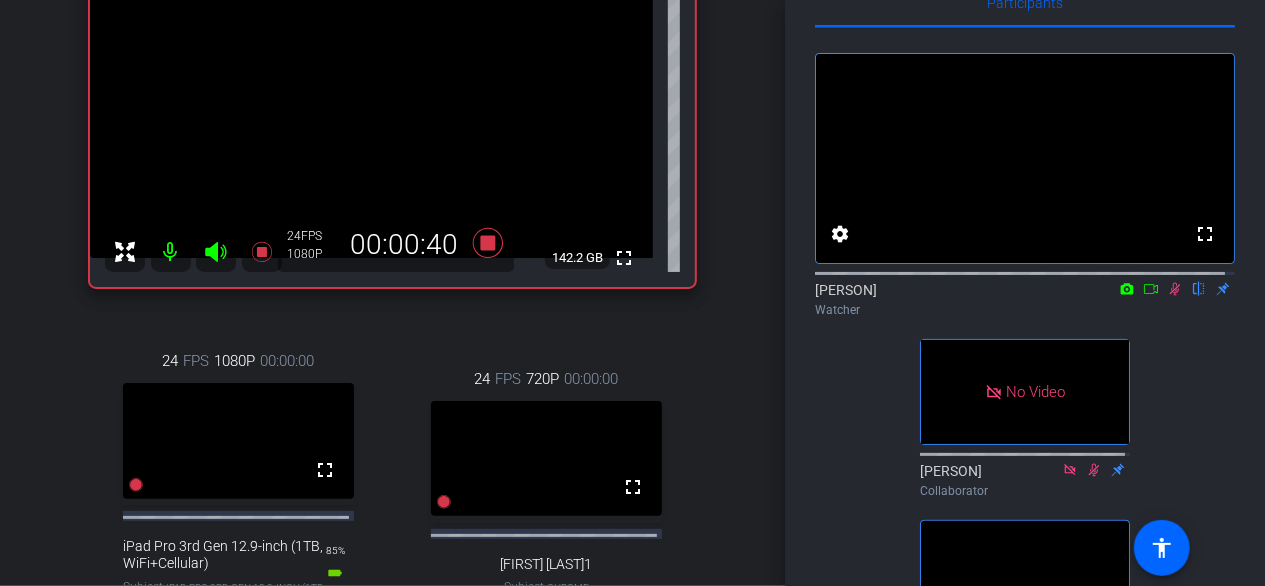 click 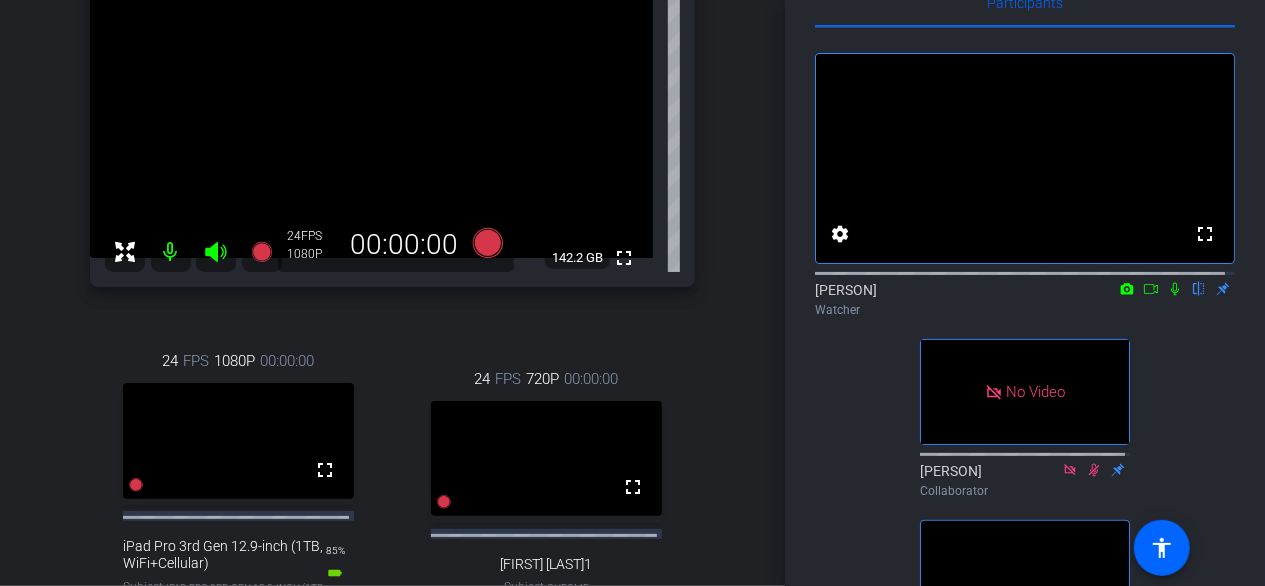 click 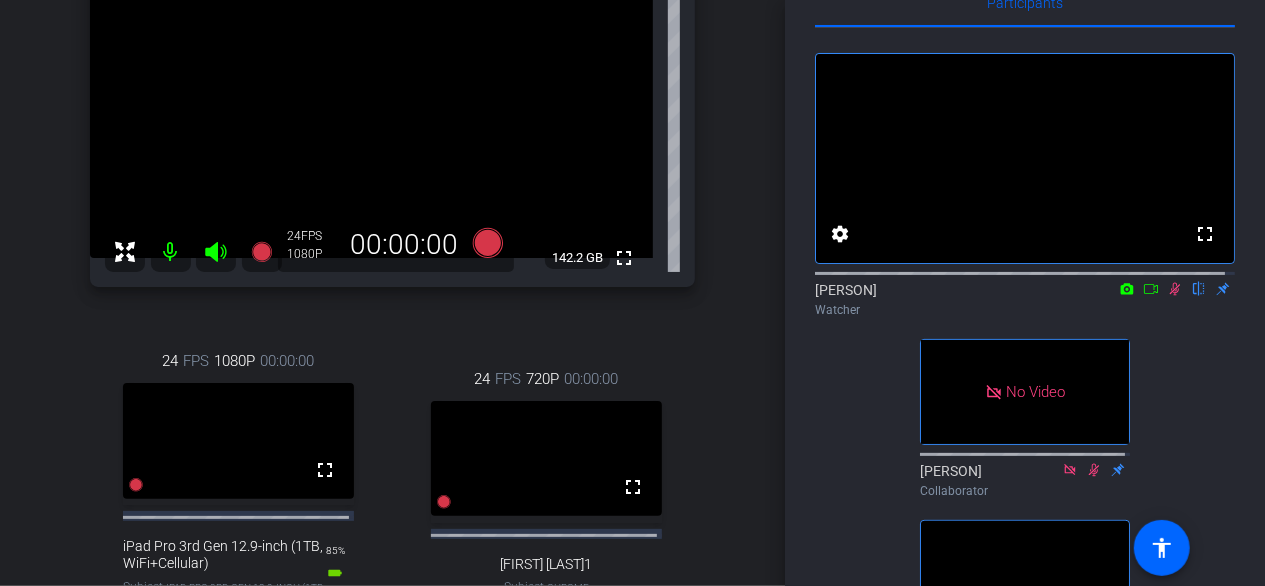 click 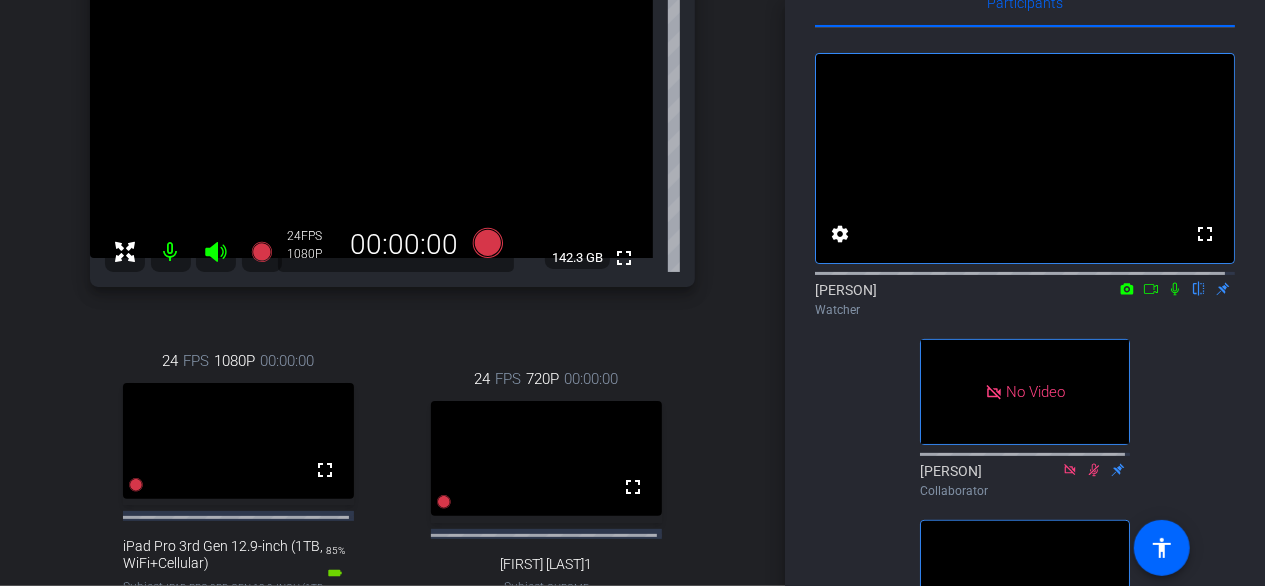 click 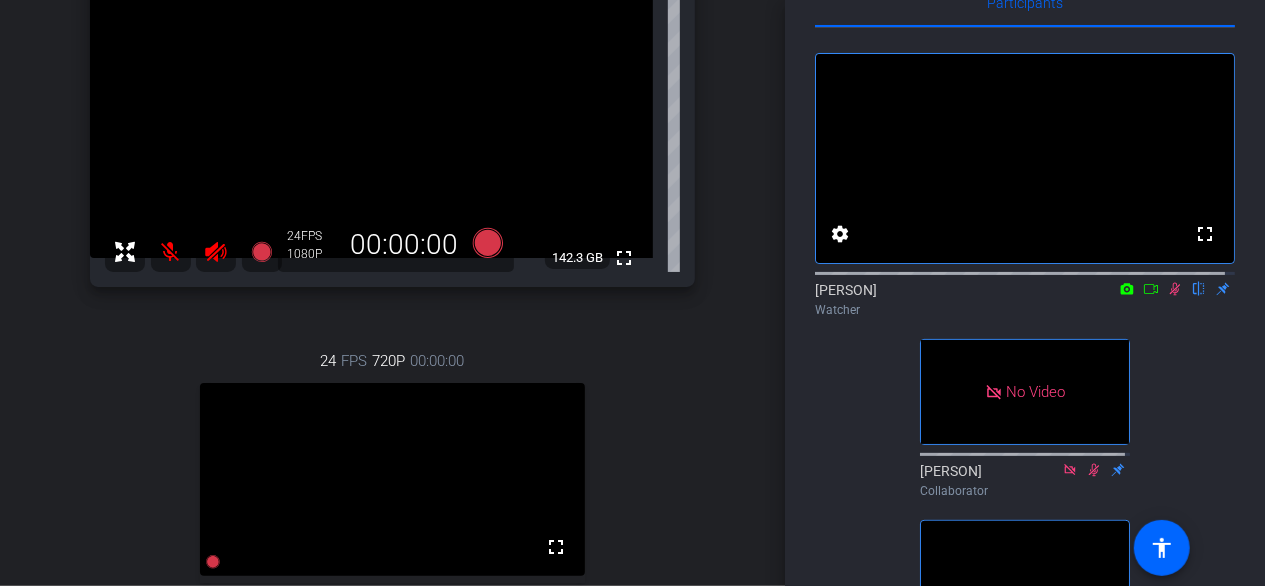 click 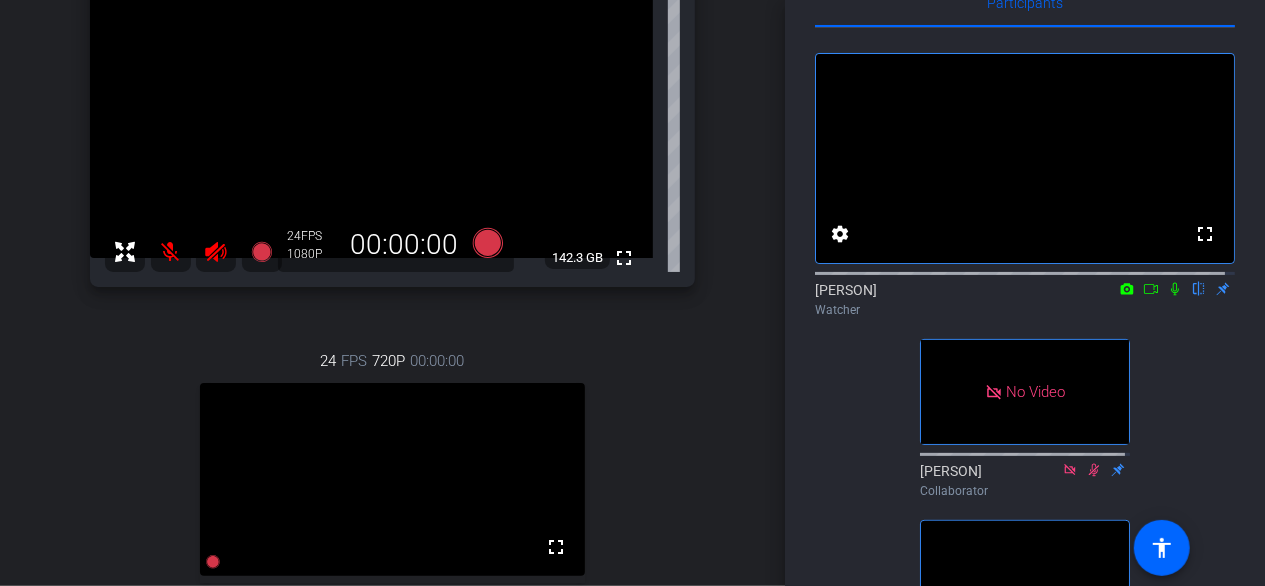 click 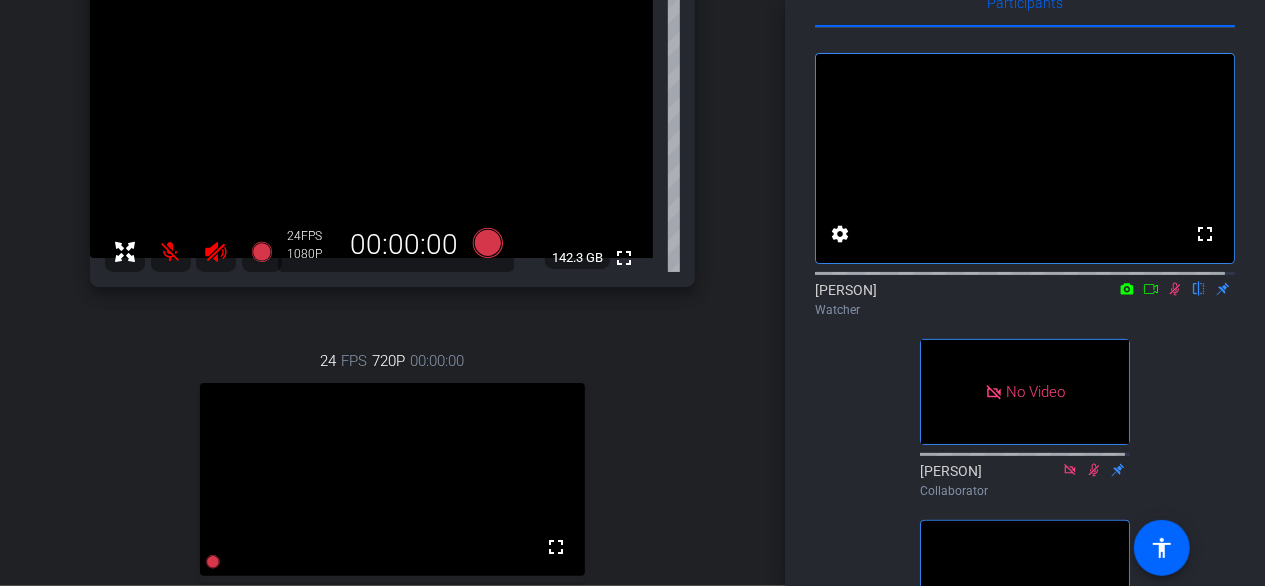 click 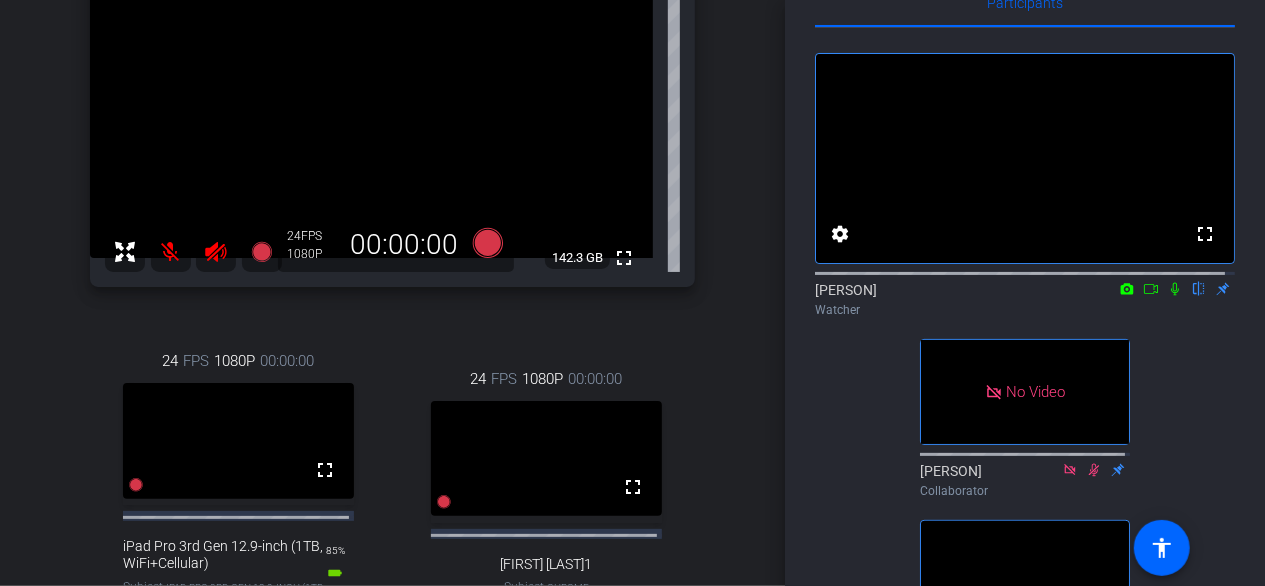 click 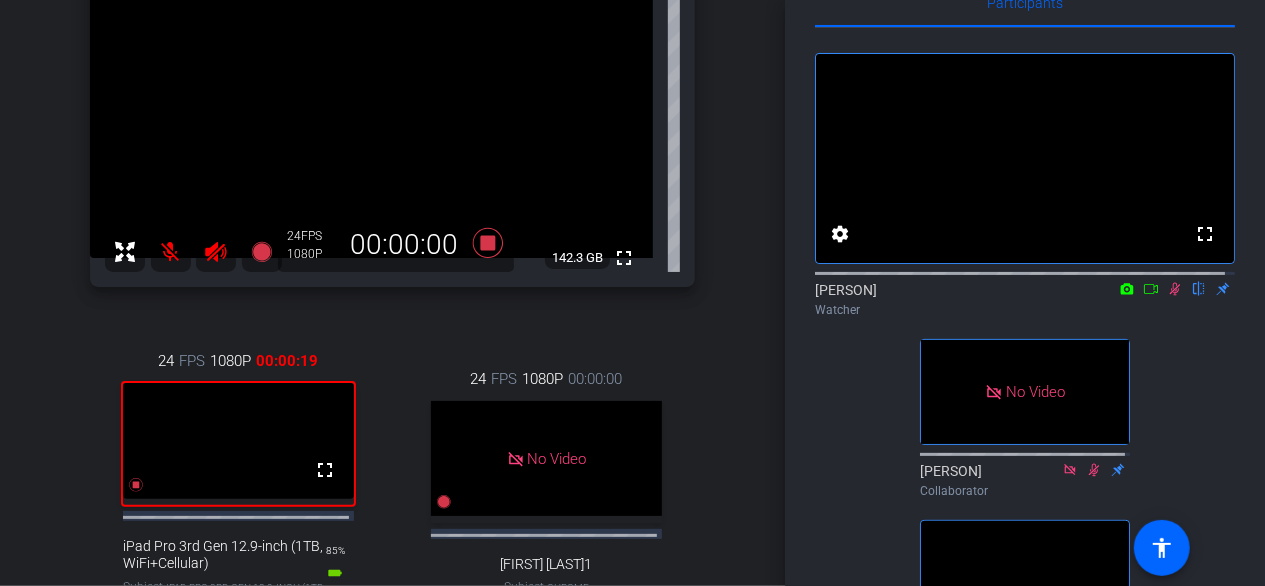 click 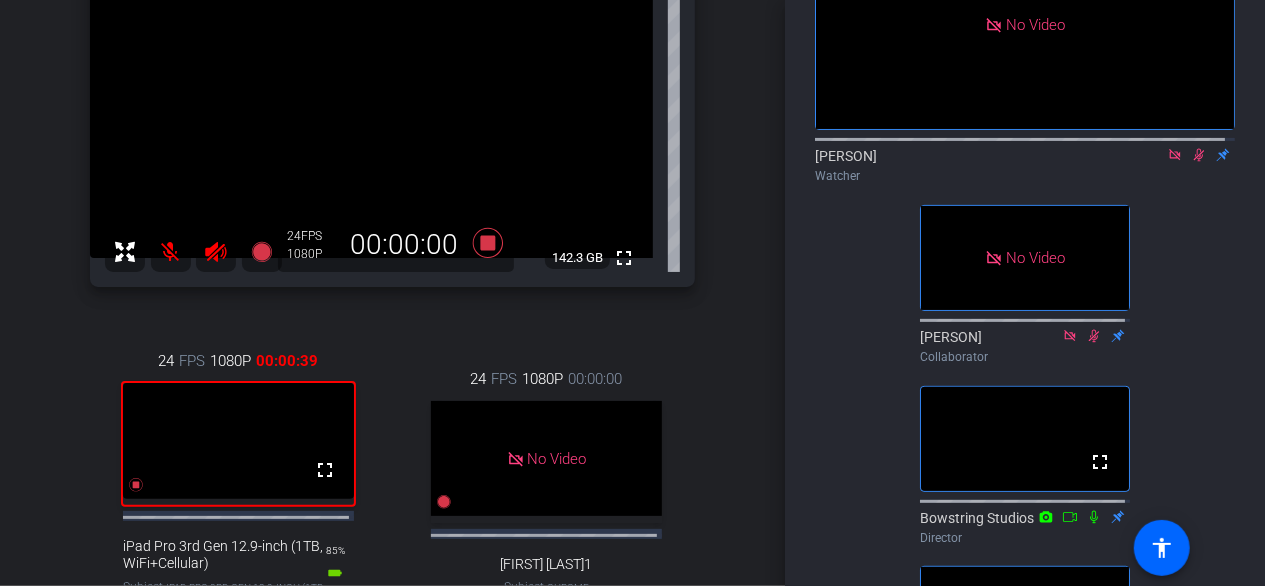 scroll, scrollTop: 182, scrollLeft: 0, axis: vertical 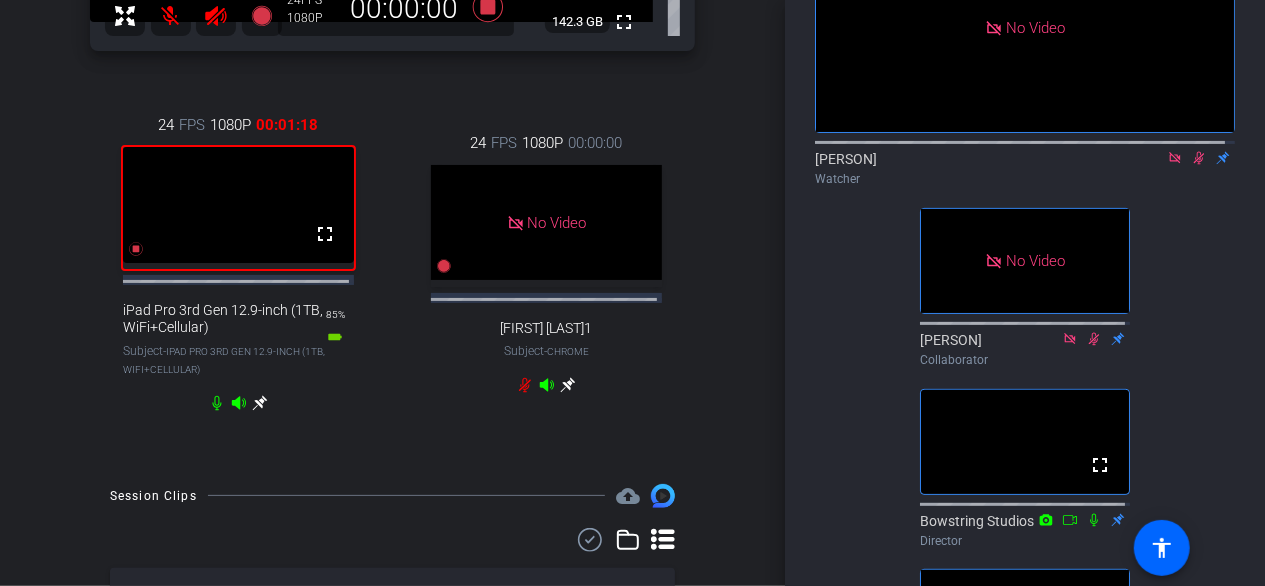 click 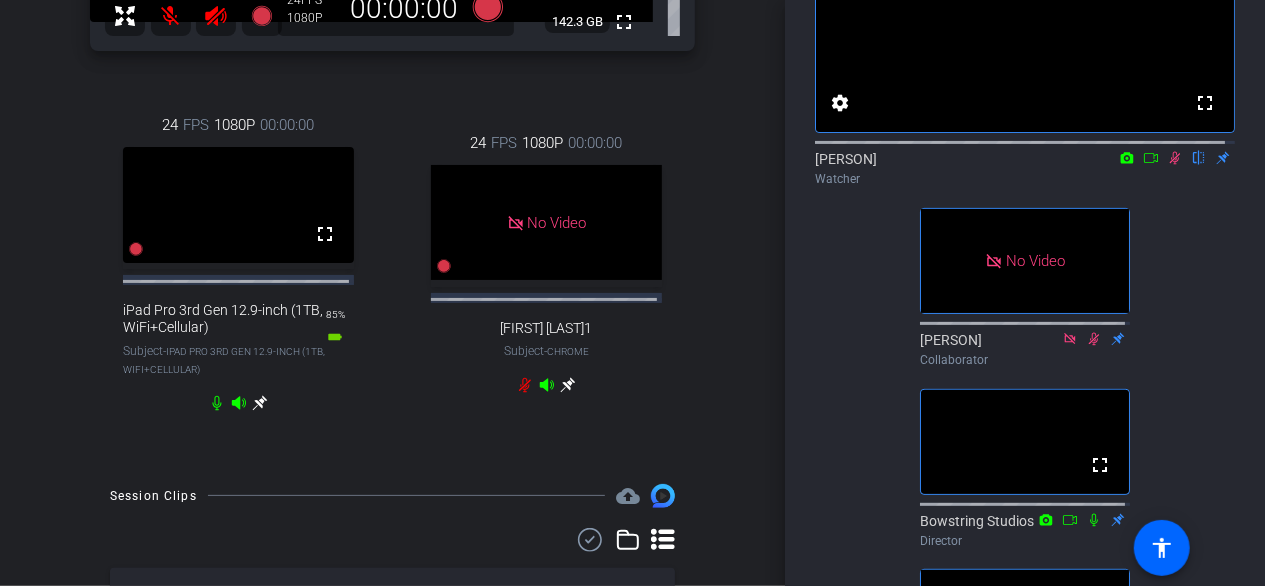 click 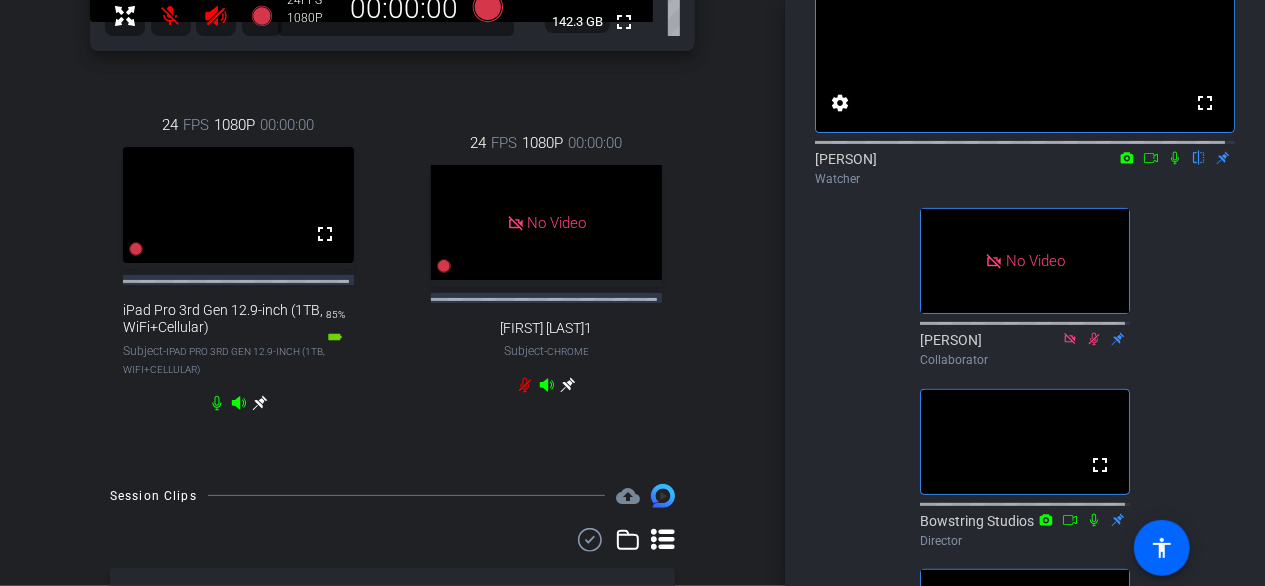 click 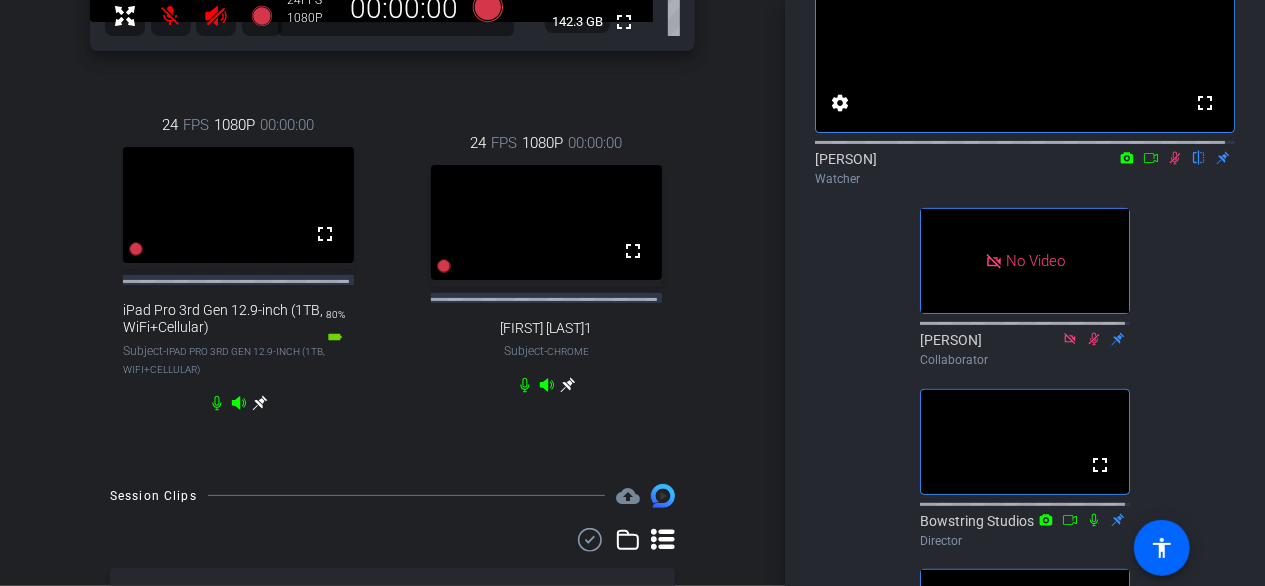 click 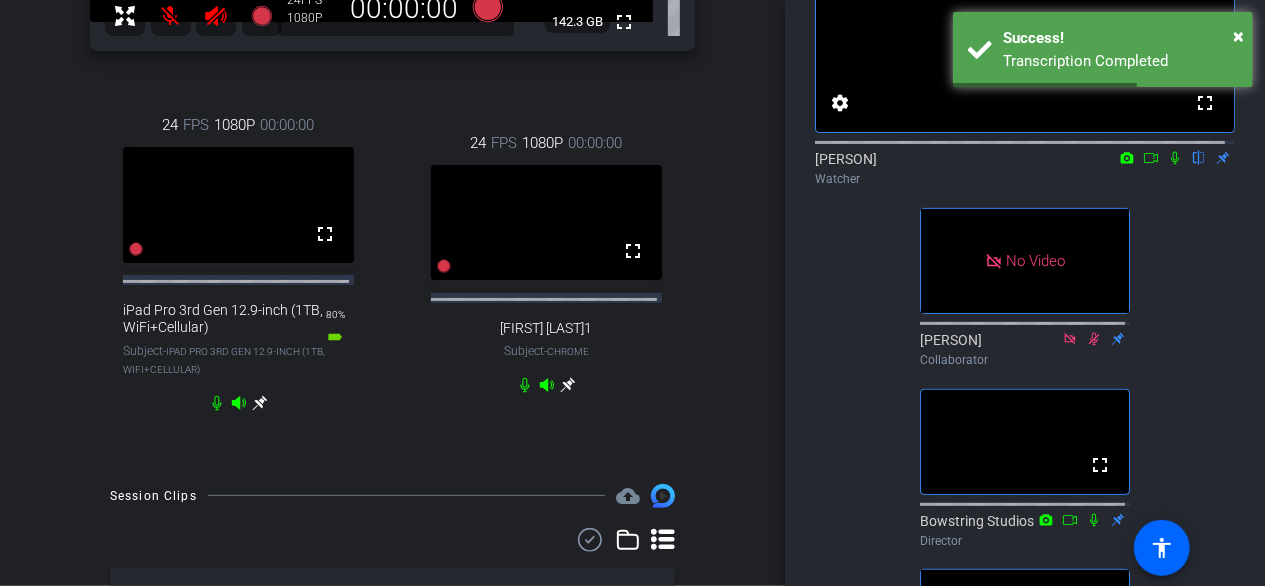 click 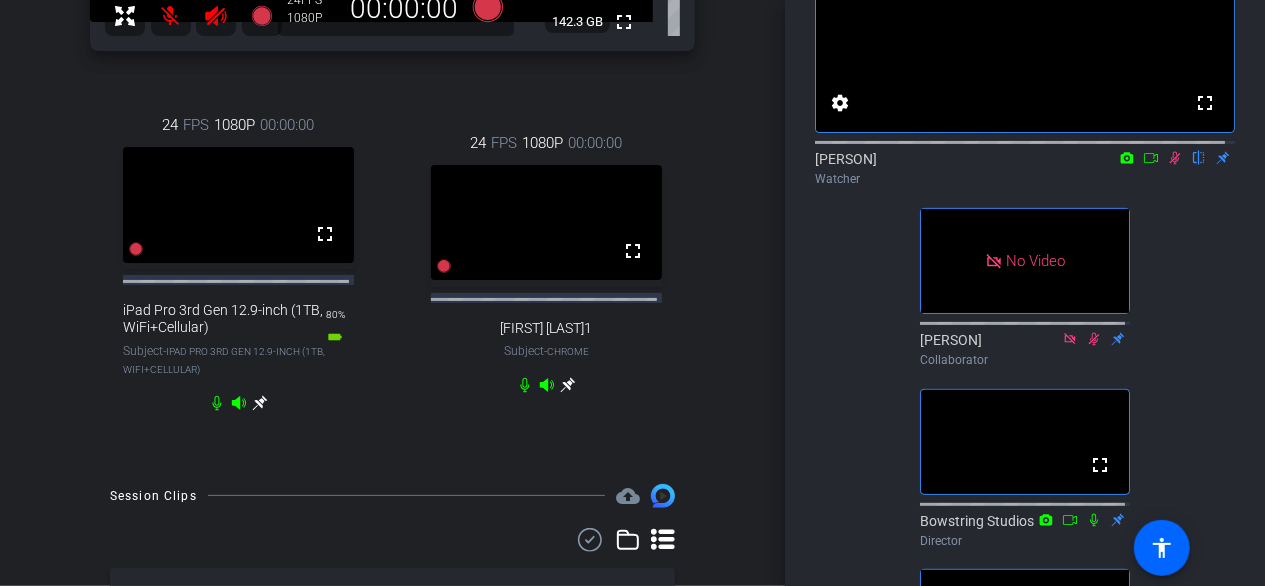 click 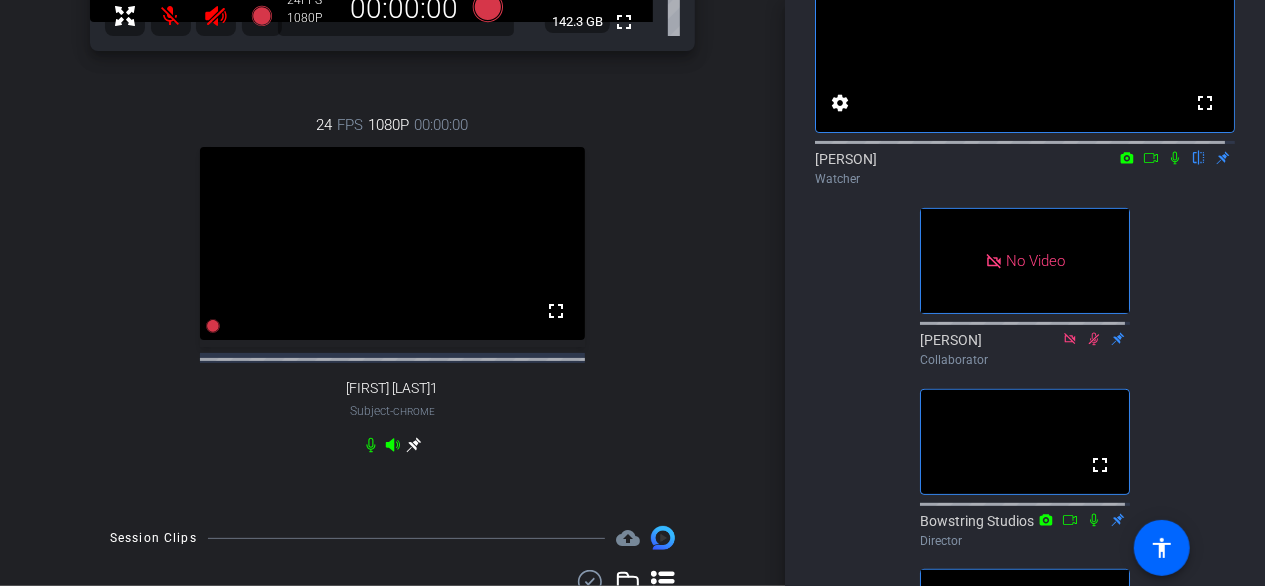 click 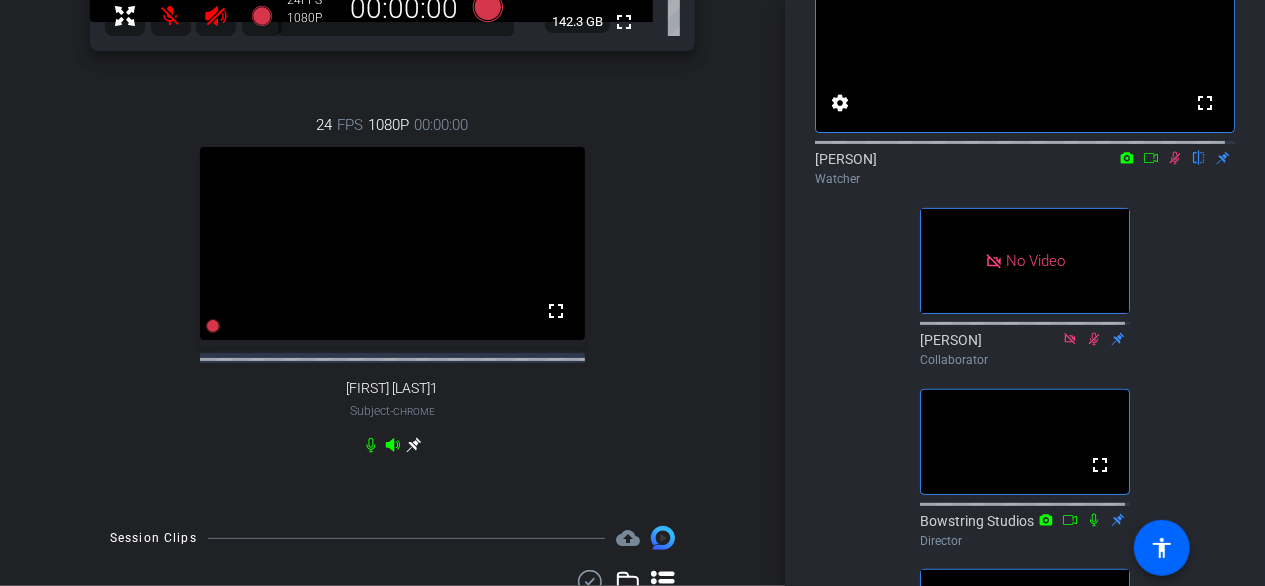 click 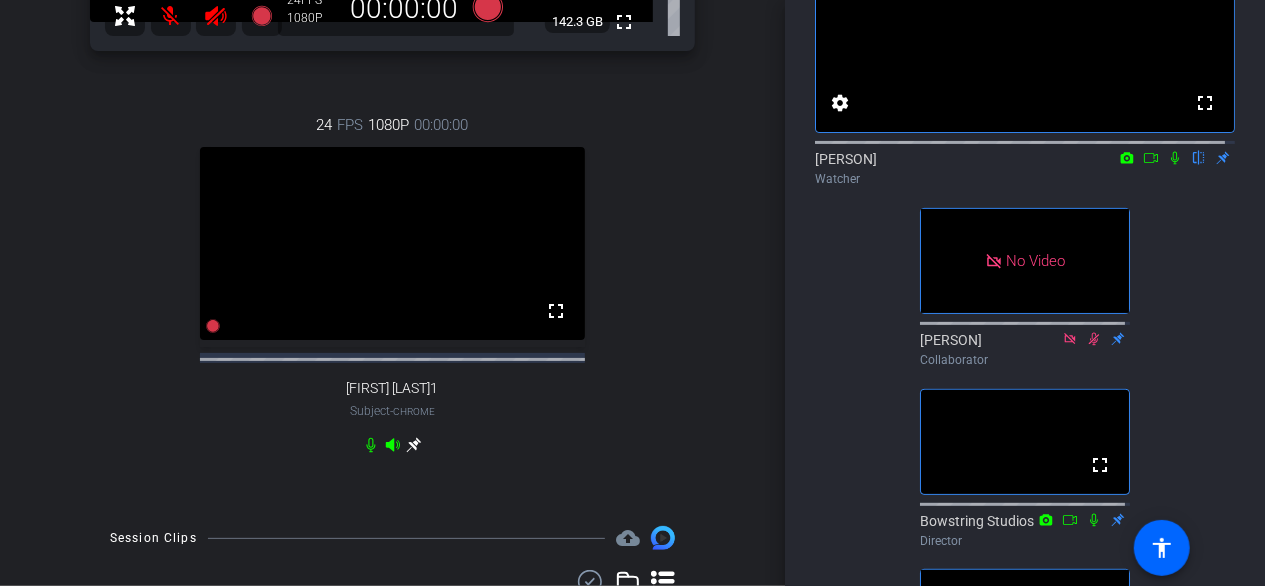 click 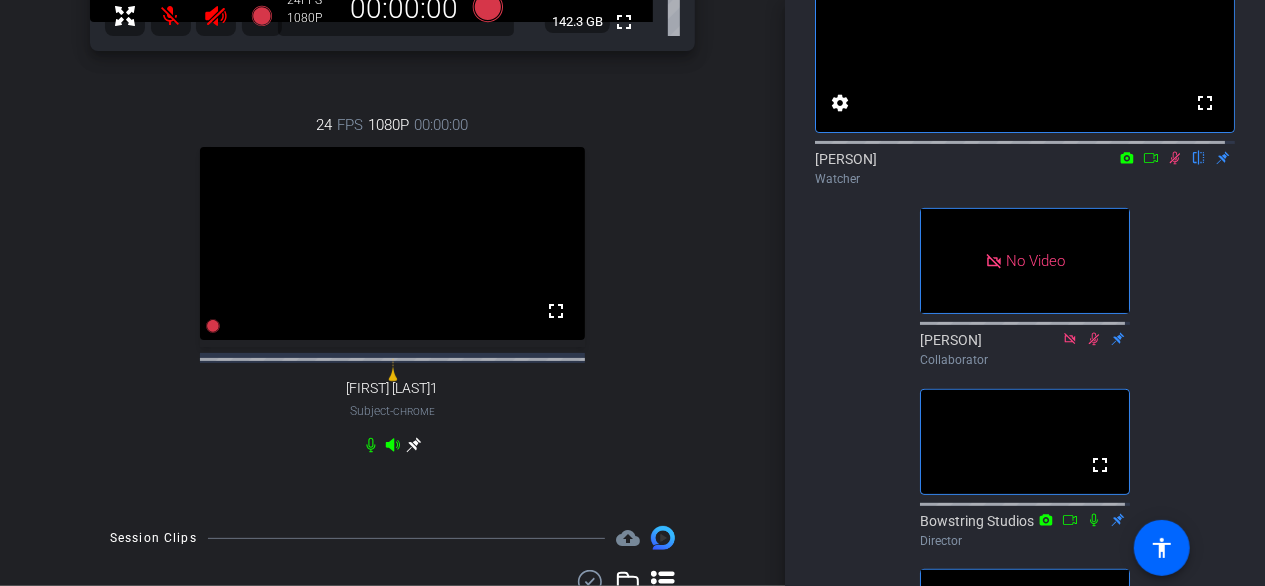 click 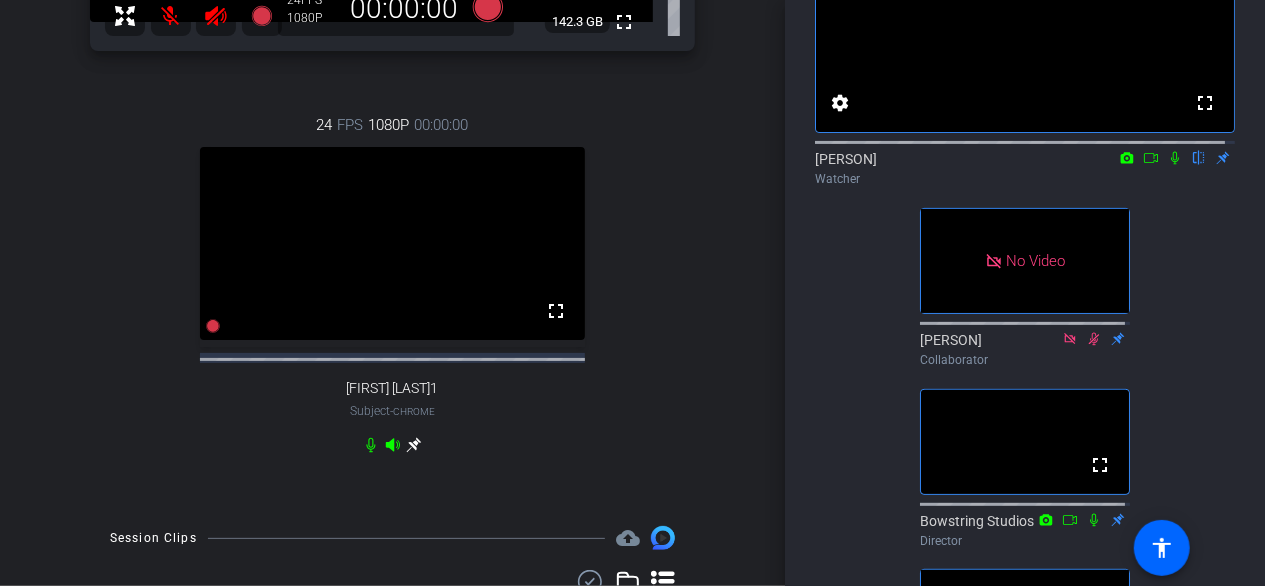 click 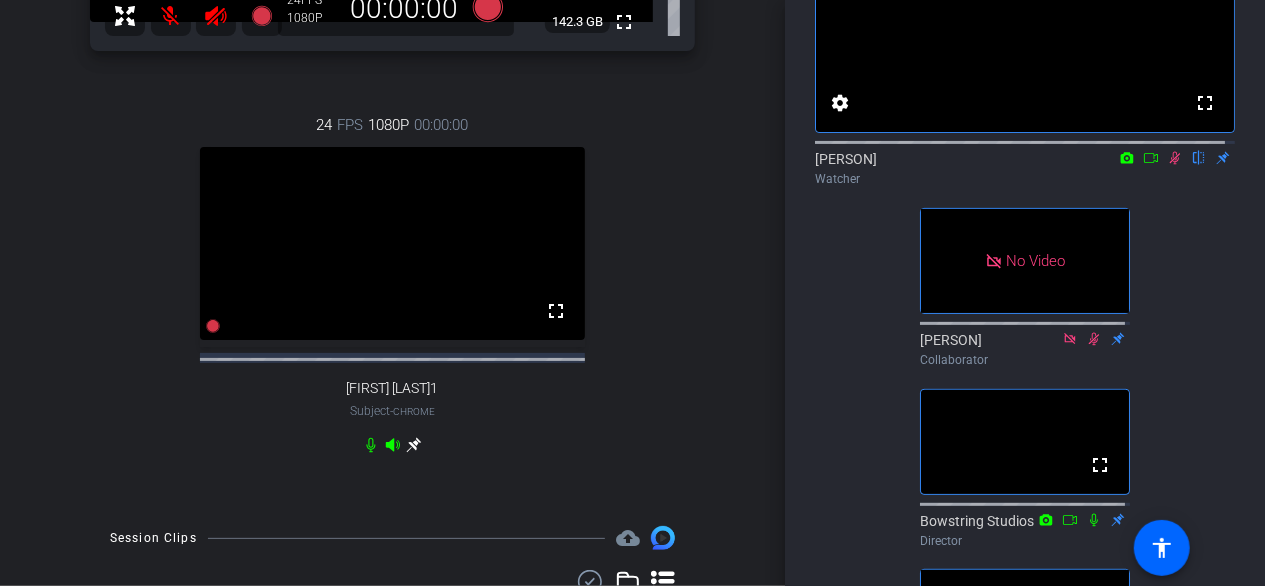 click 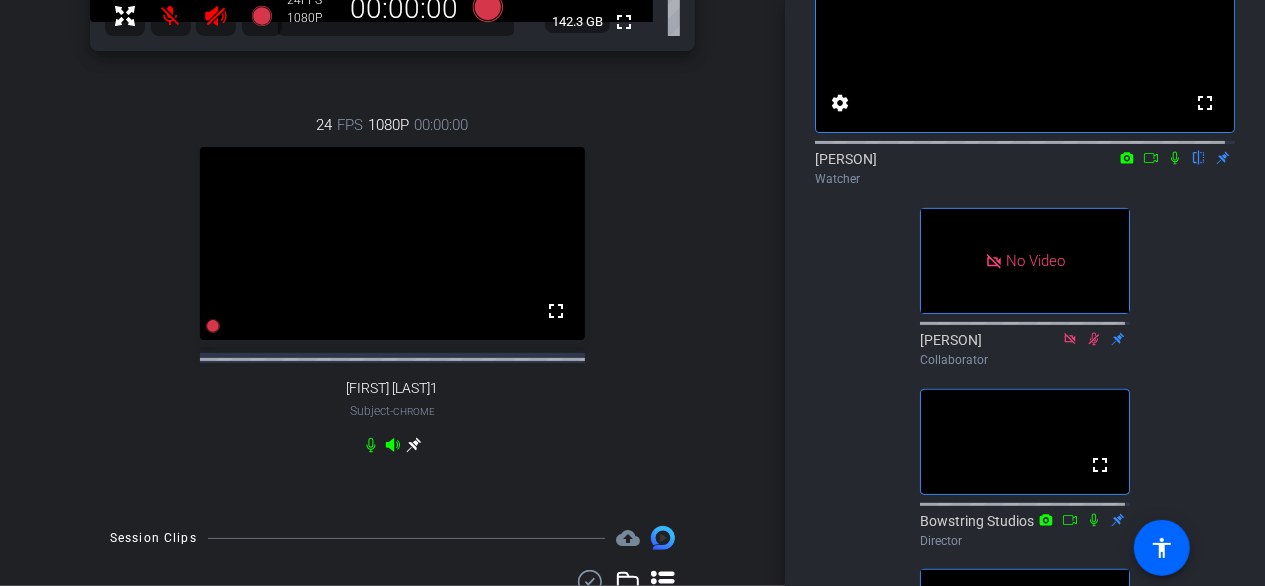 click 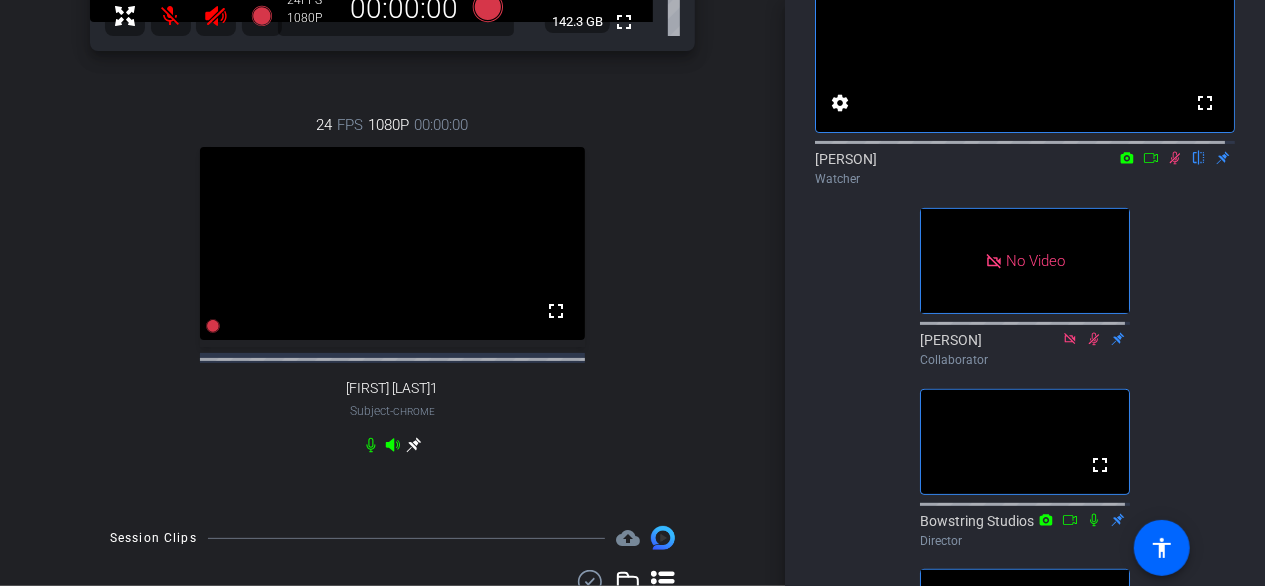 click 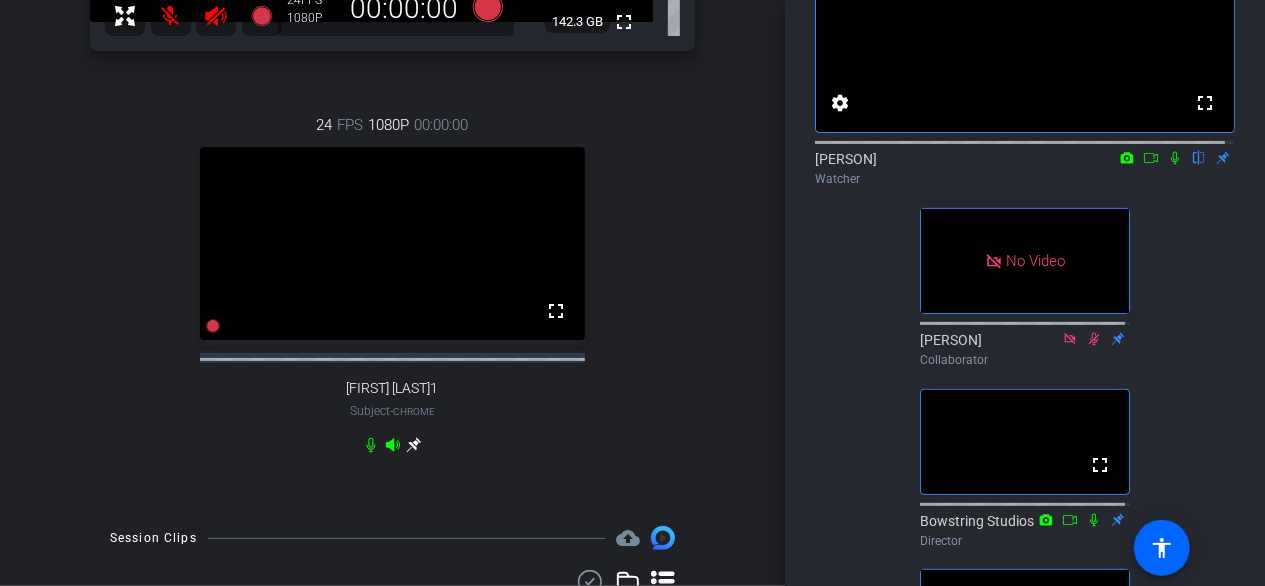 click 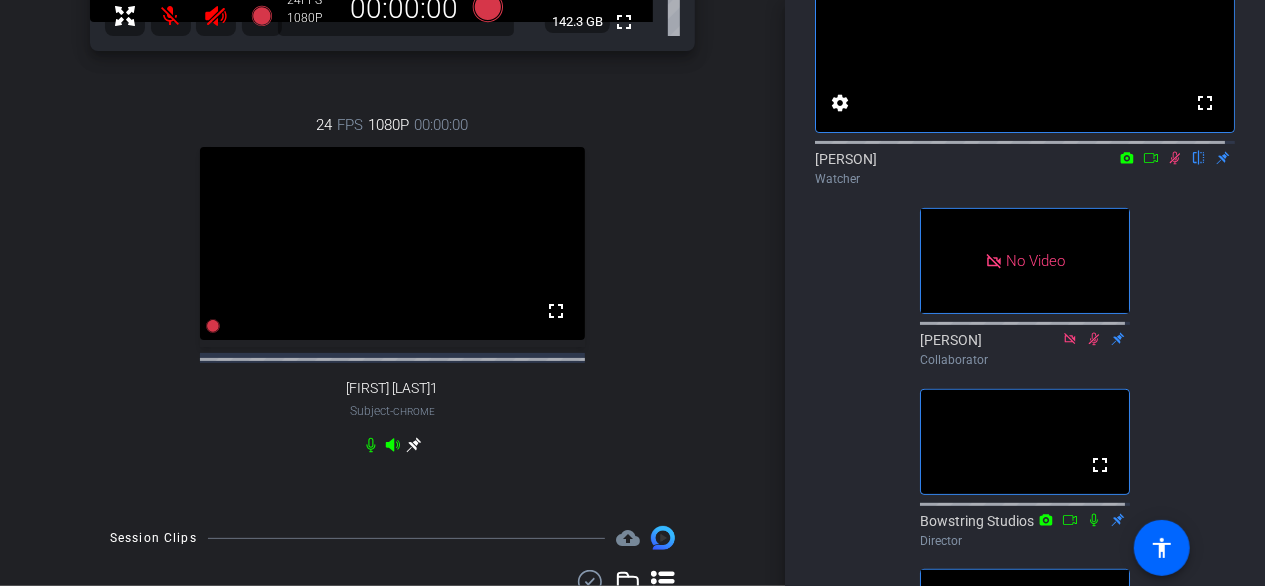 click 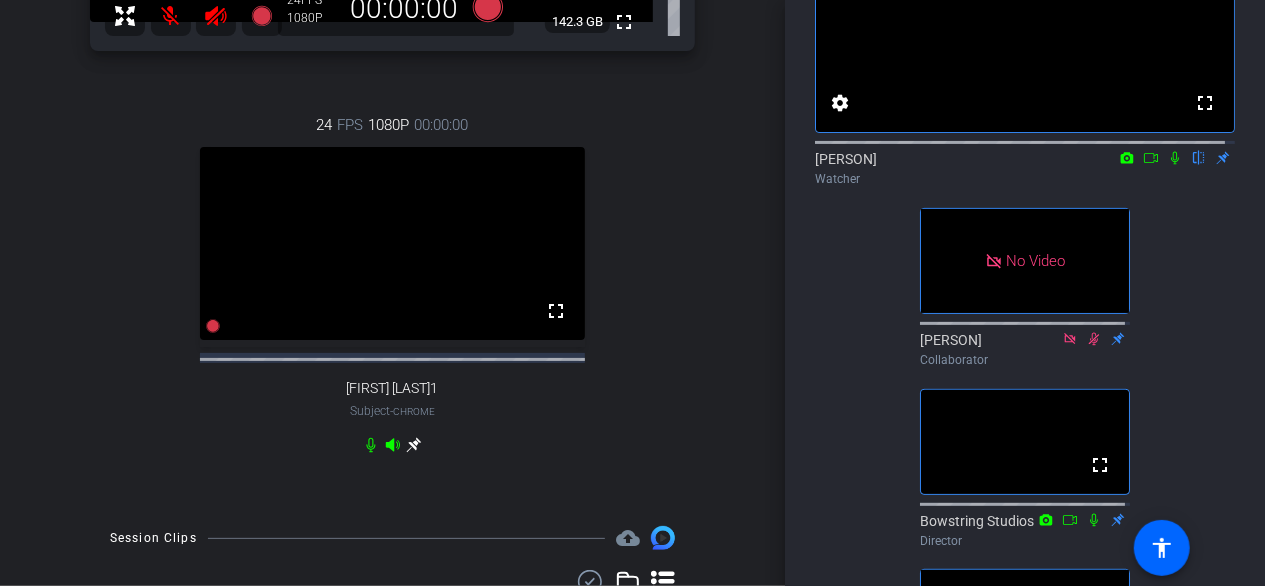 click 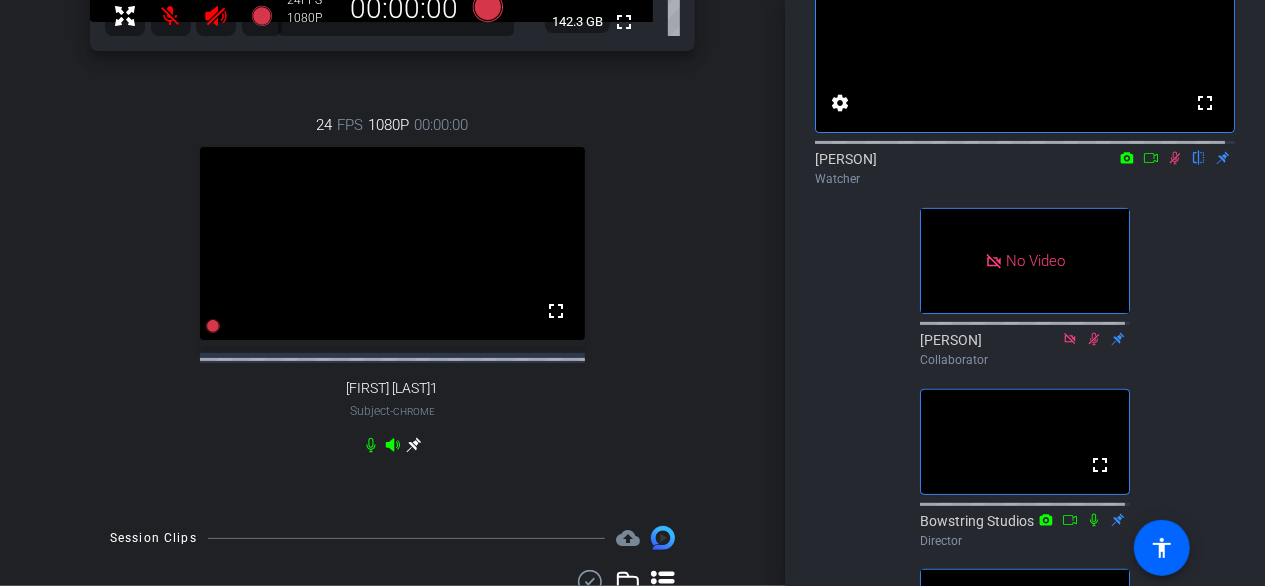 click 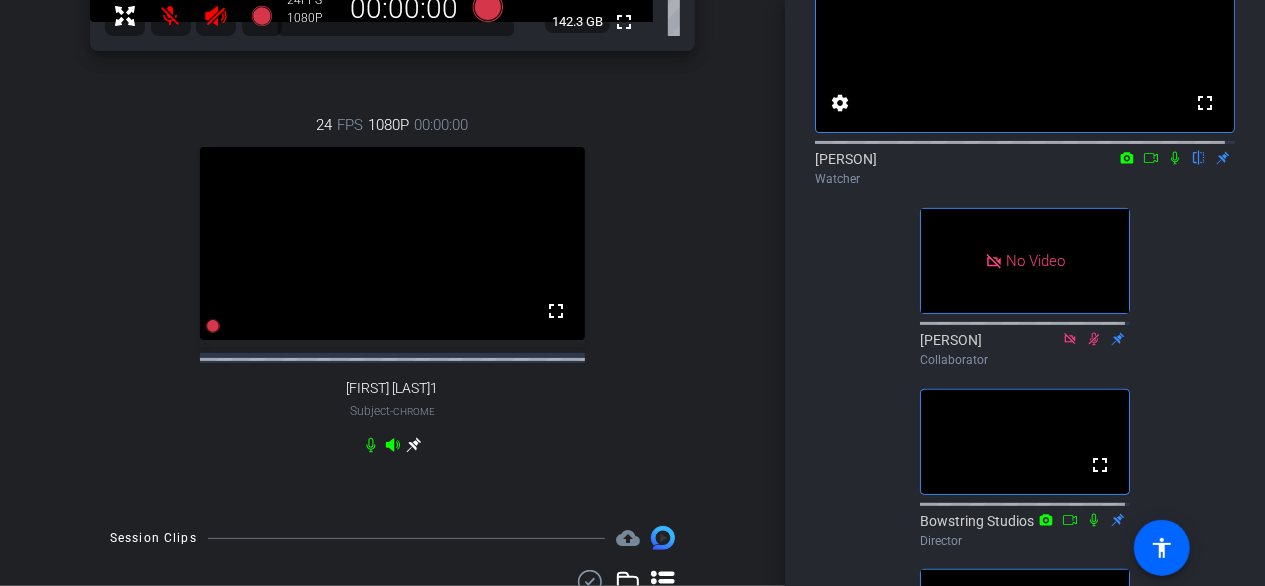 click 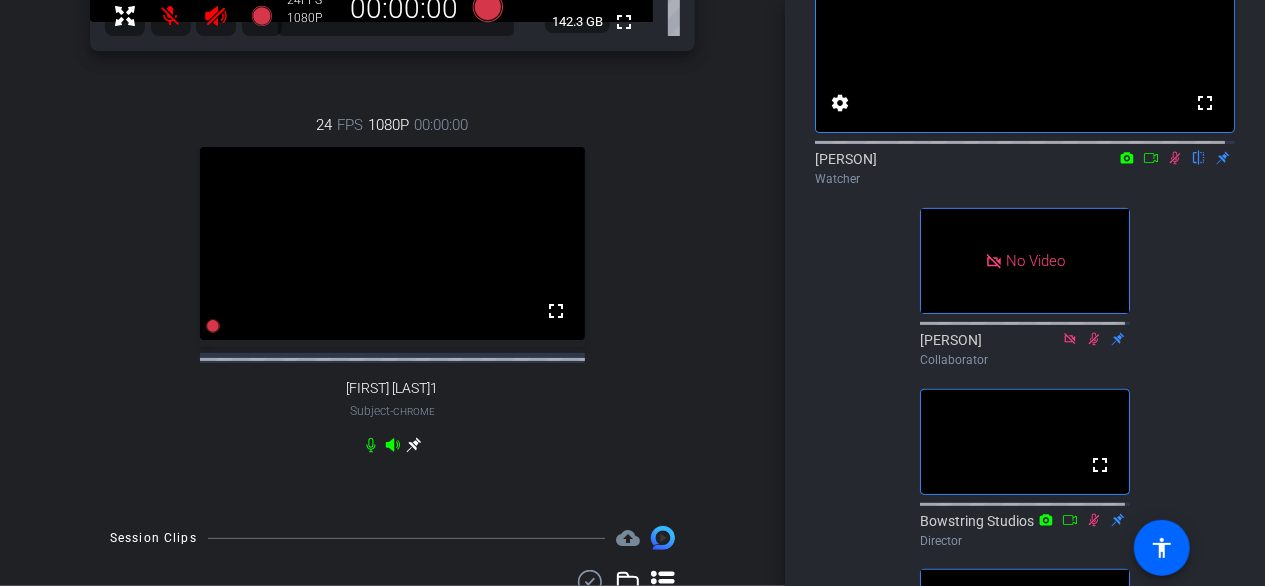 click 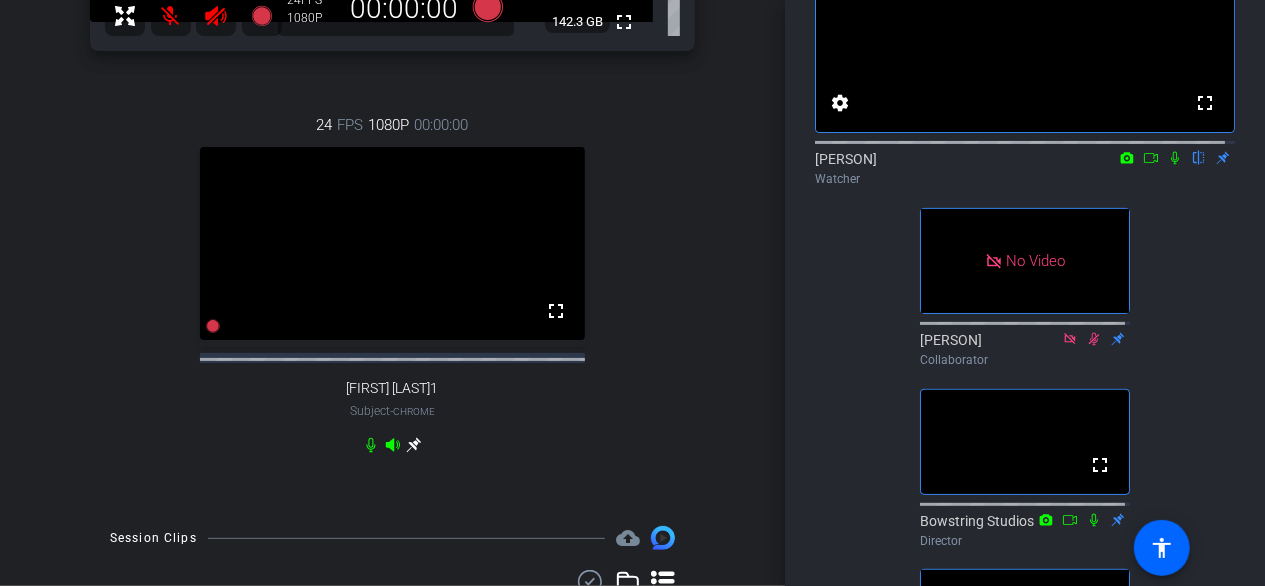 click 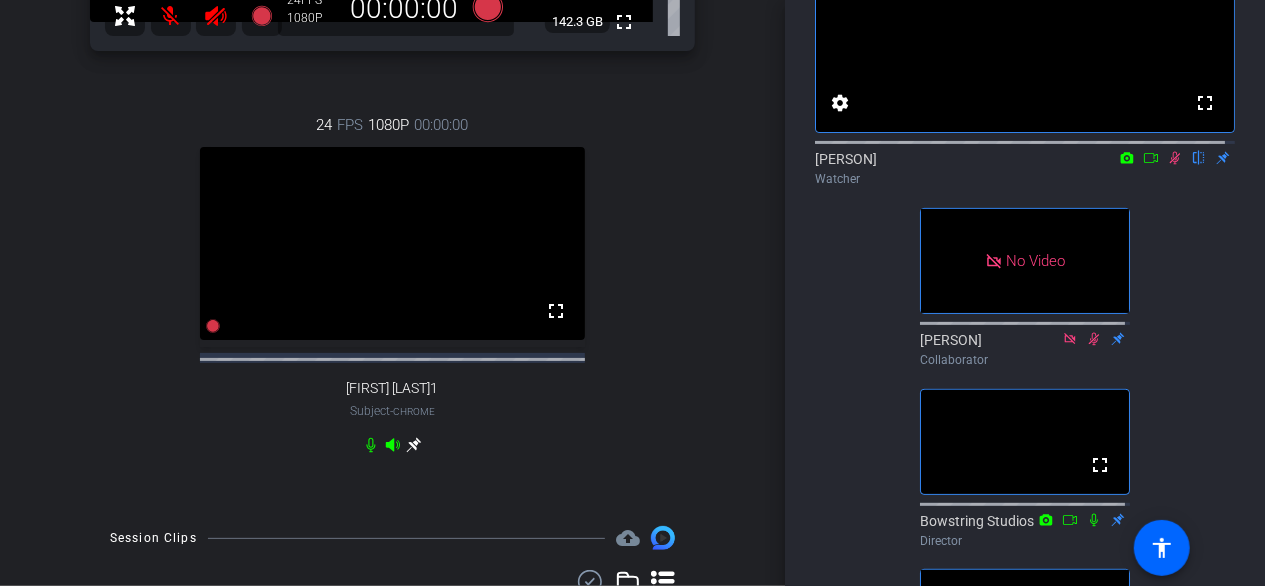 click 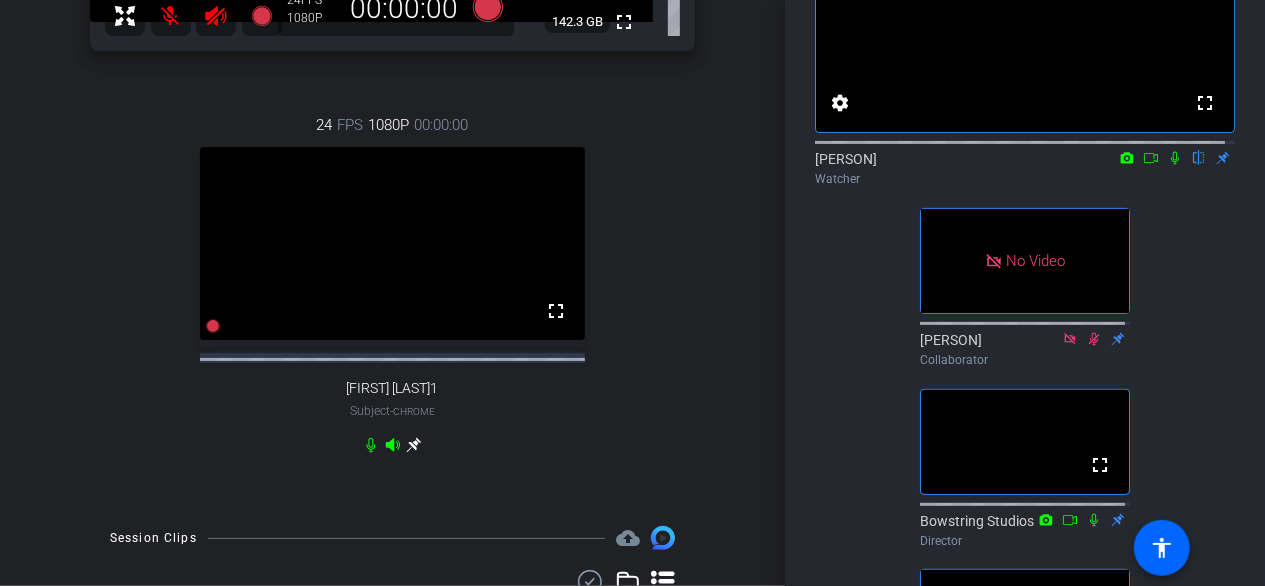 click 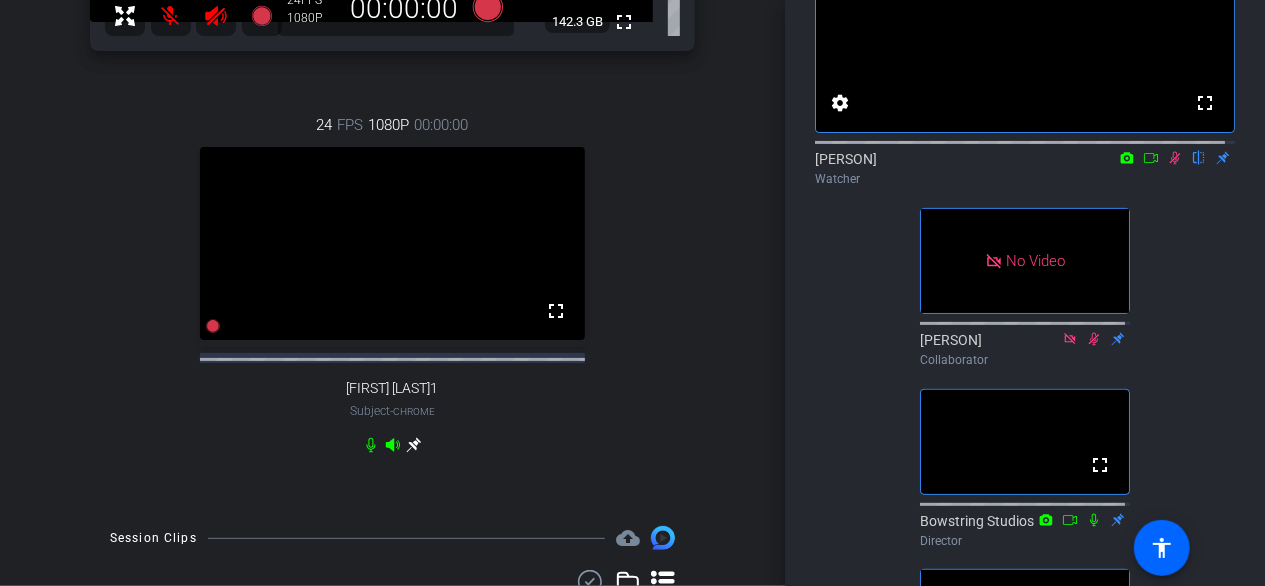 click 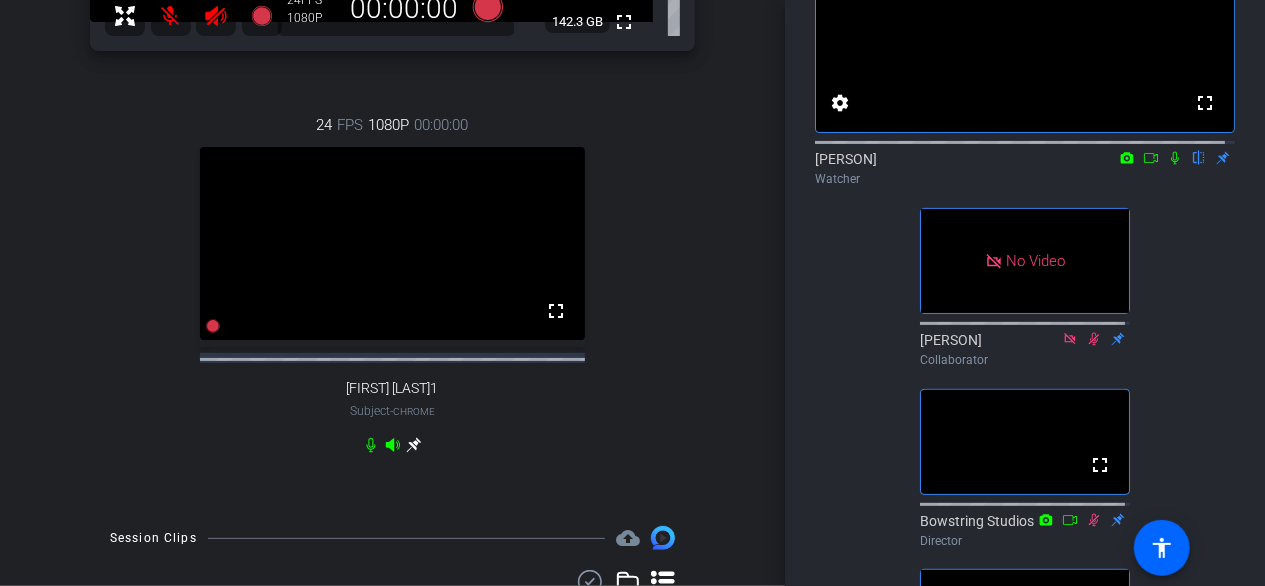 click 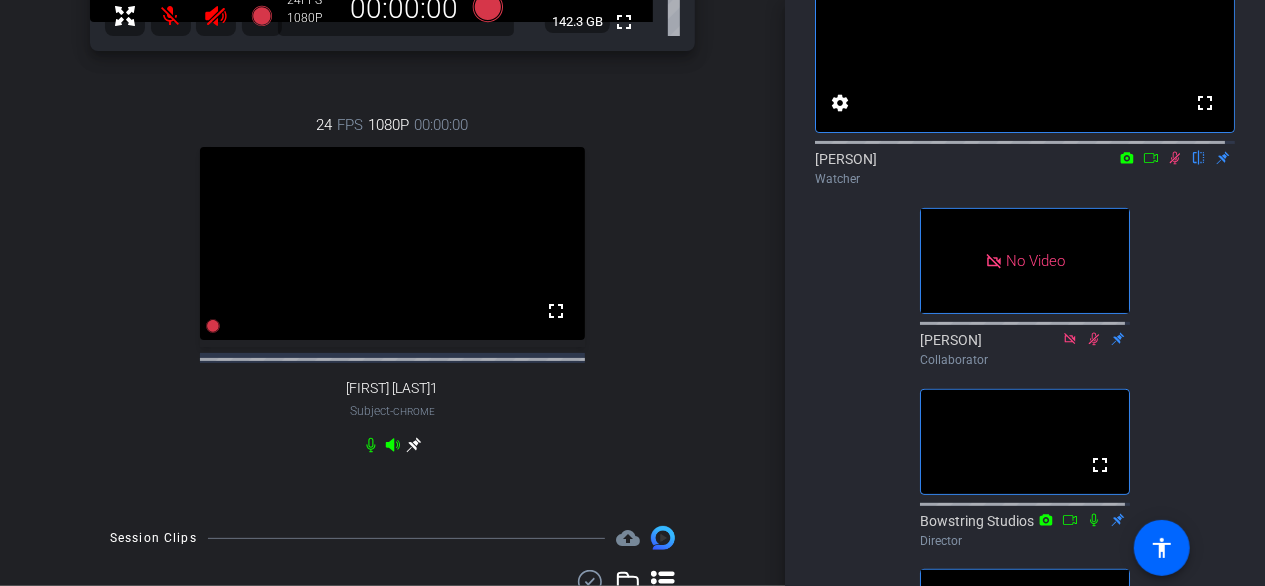 click 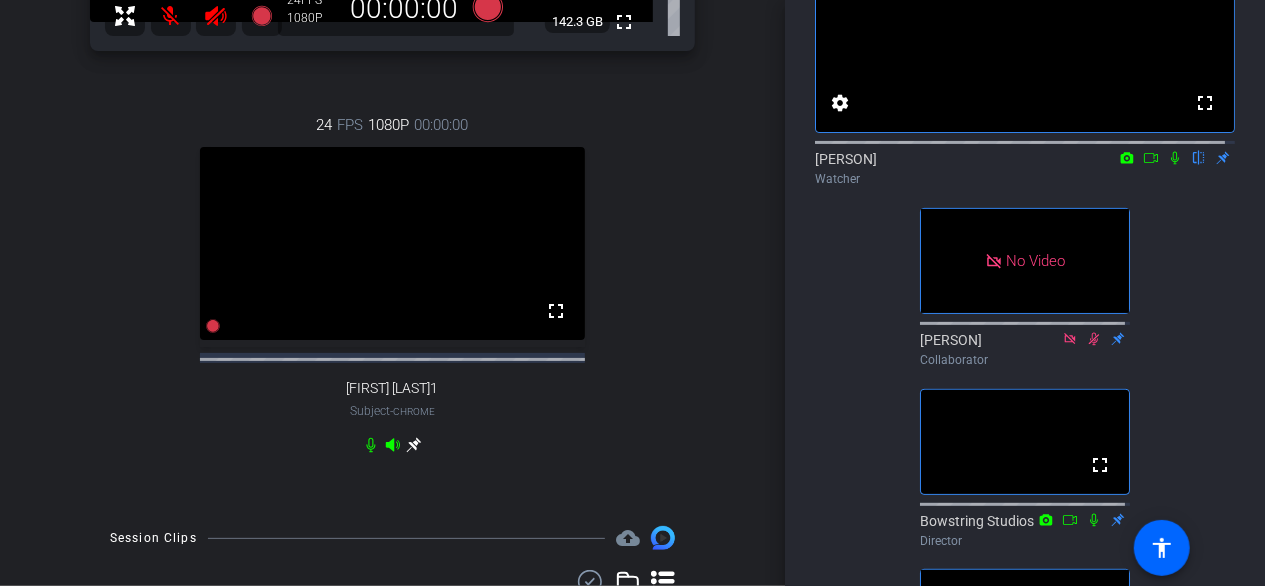 click 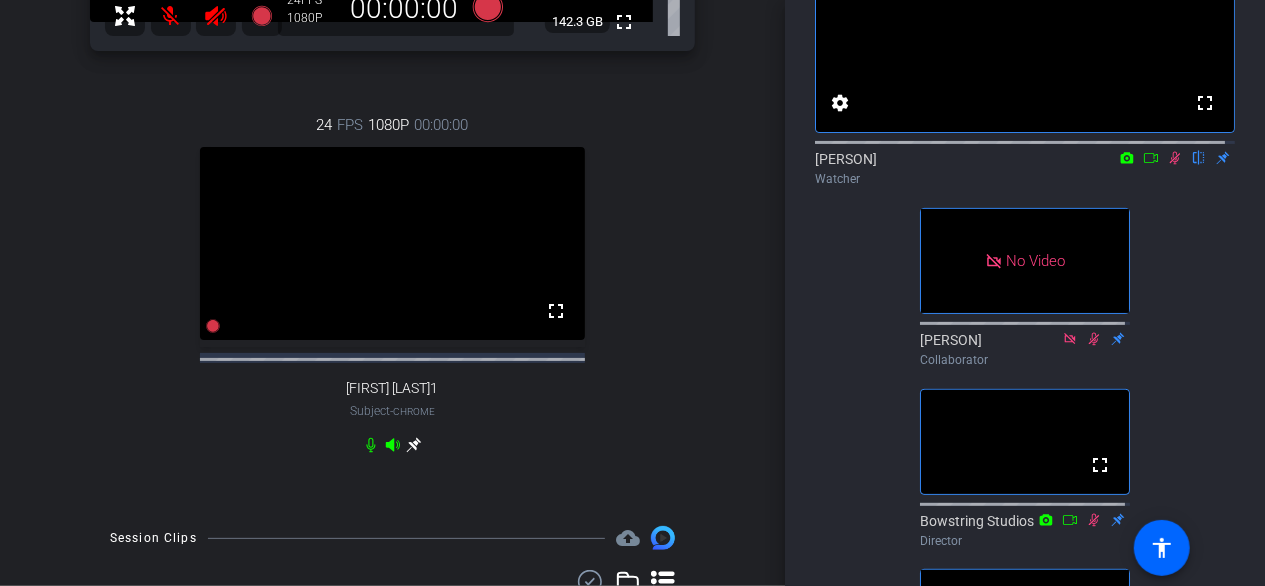 click 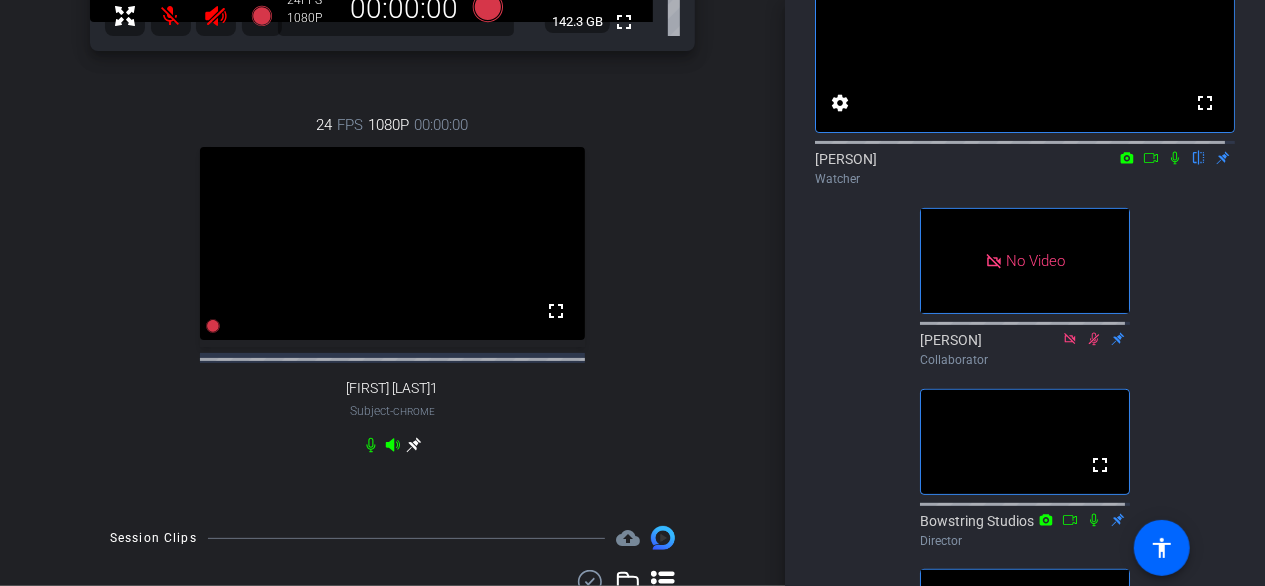 click 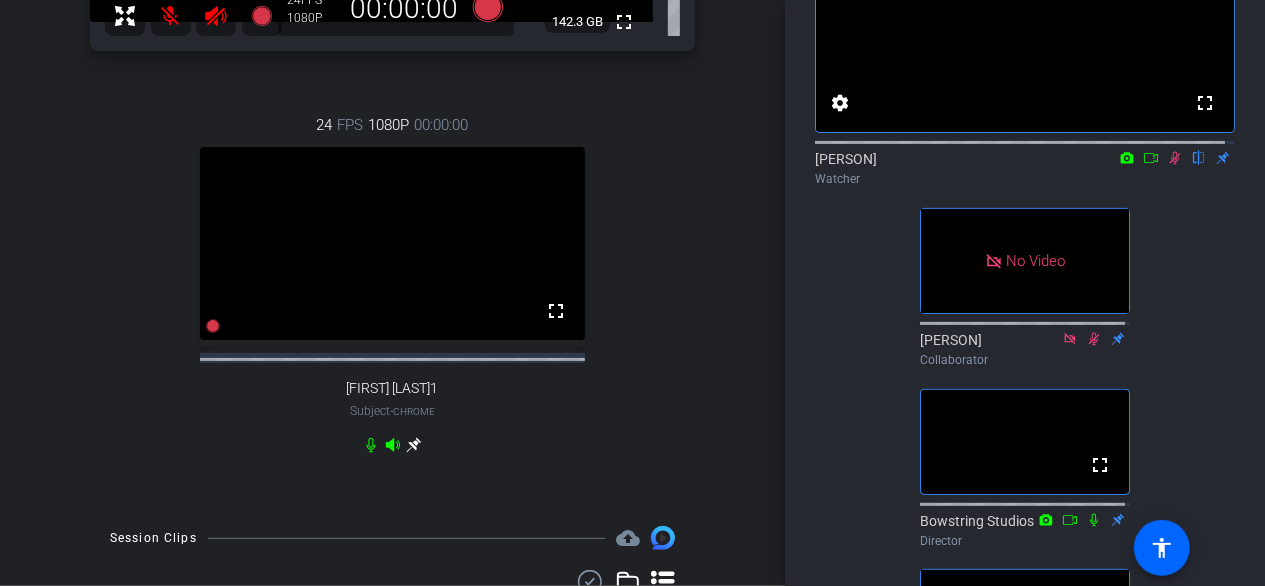 click 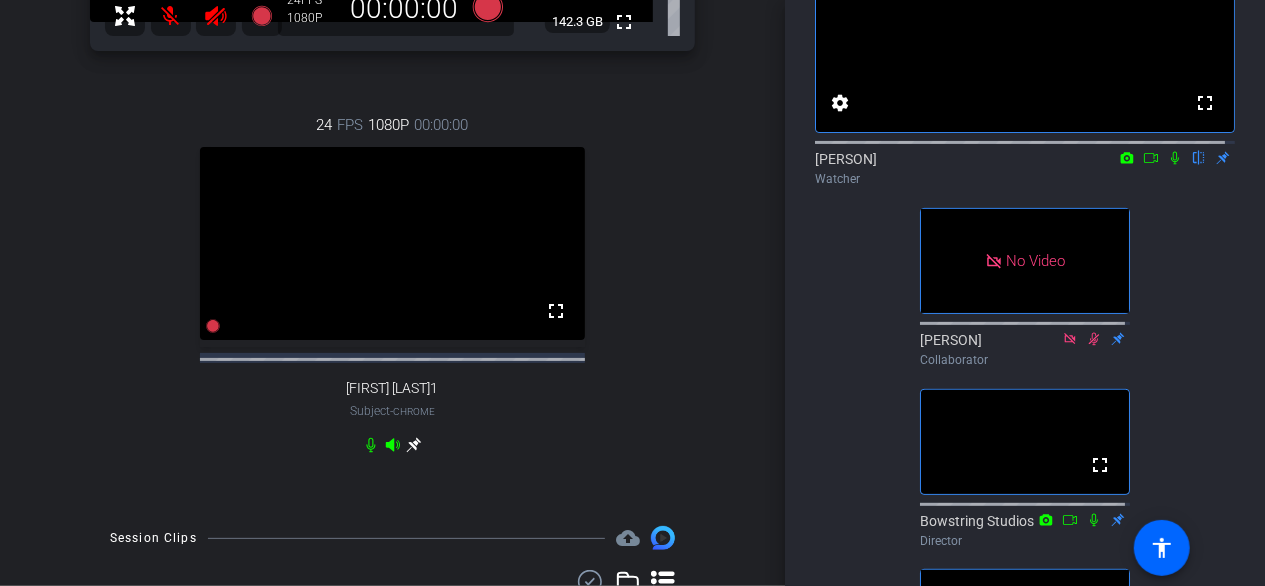 click 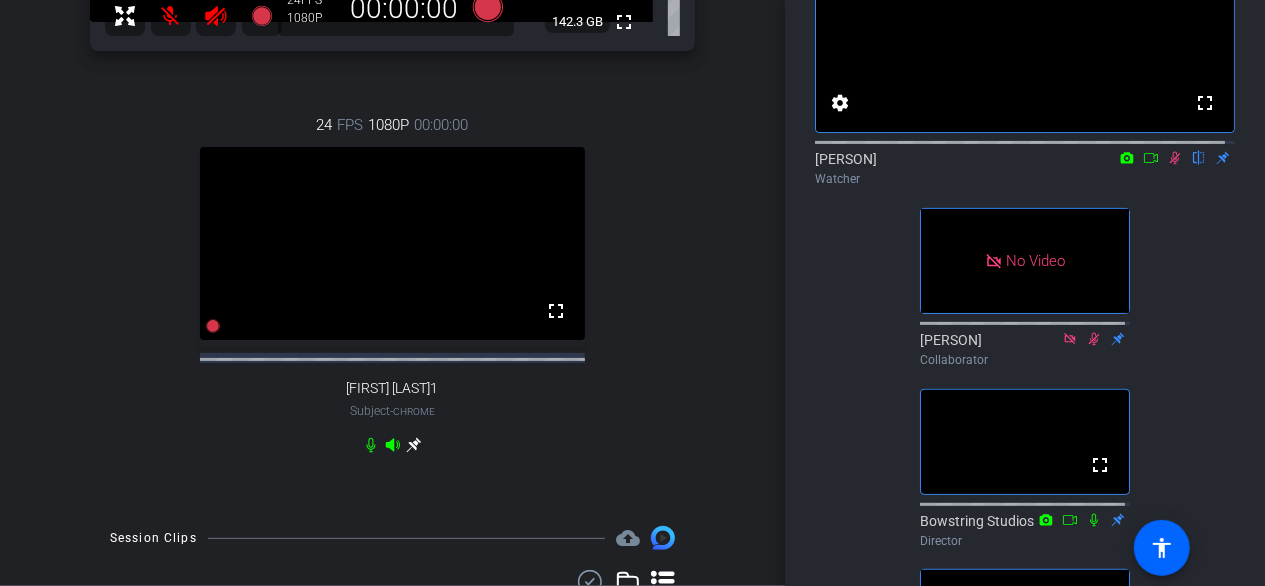 click 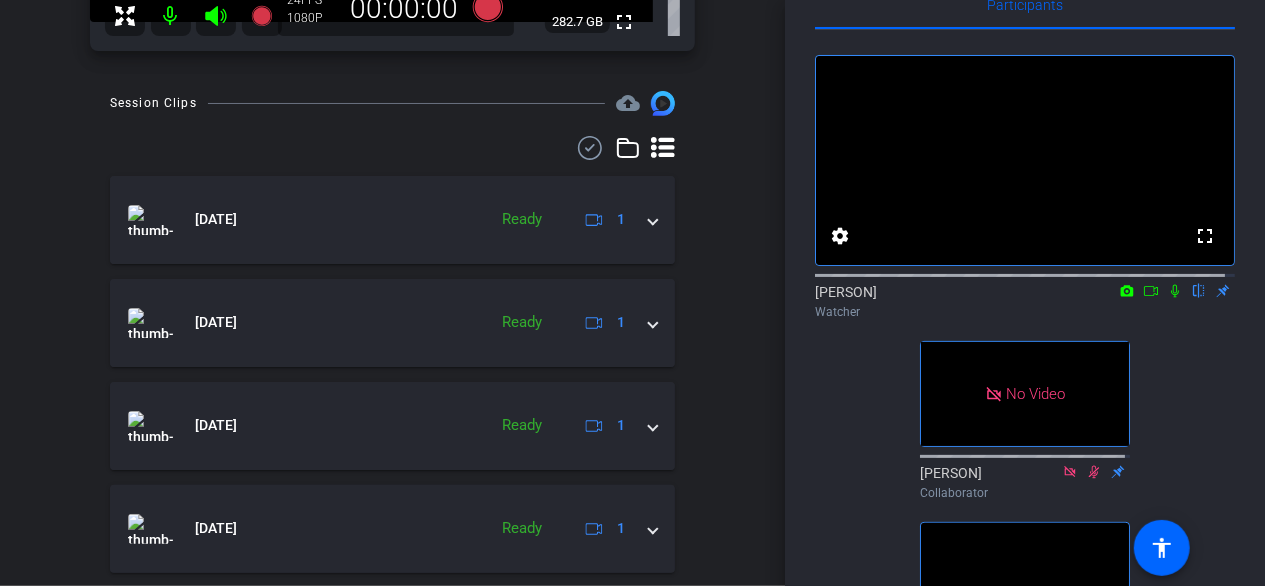scroll, scrollTop: 0, scrollLeft: 0, axis: both 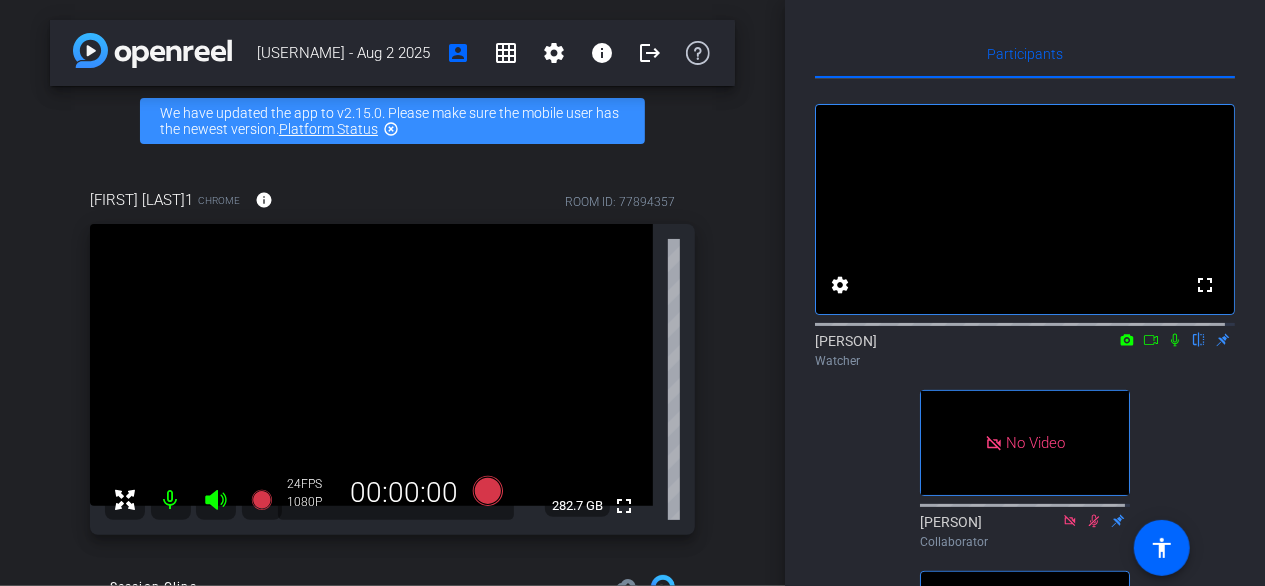 click 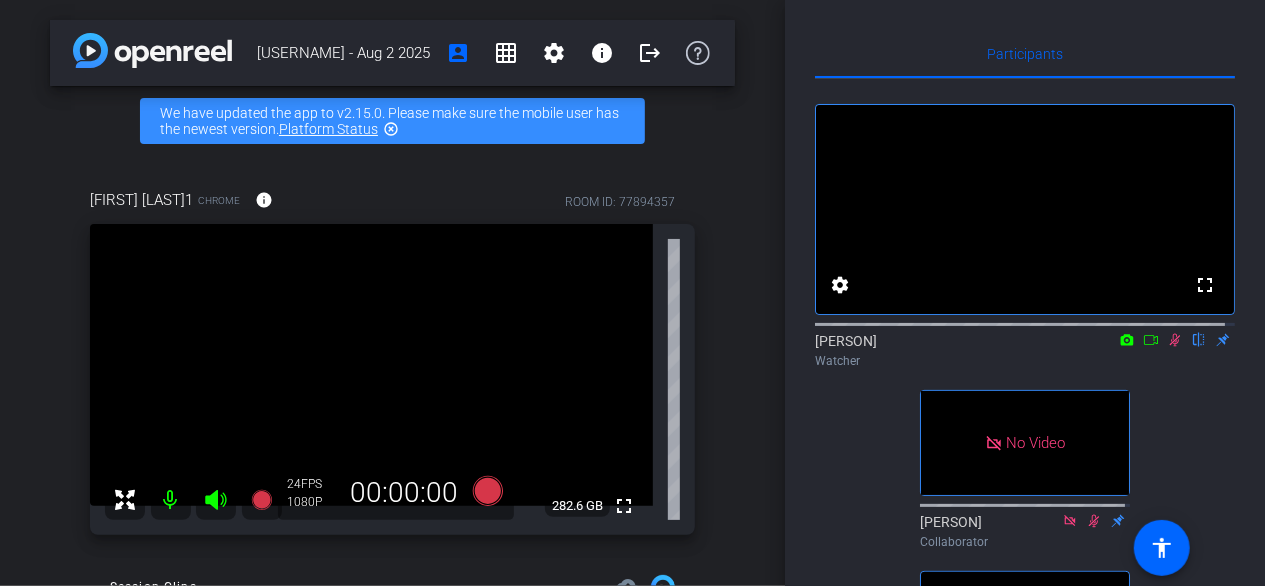 click 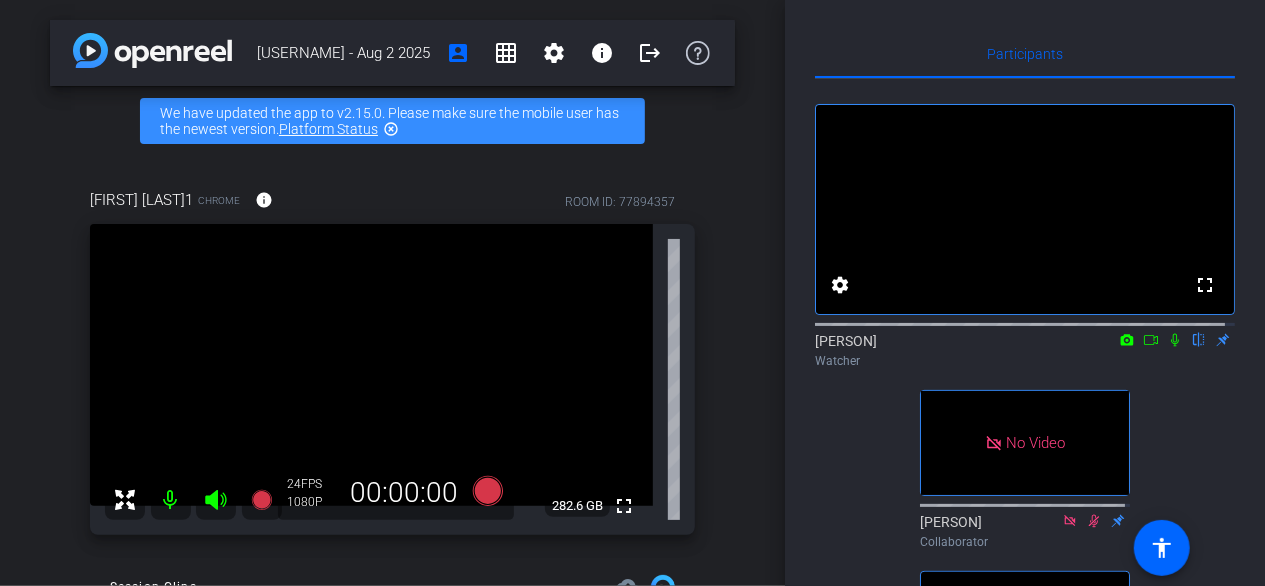 click 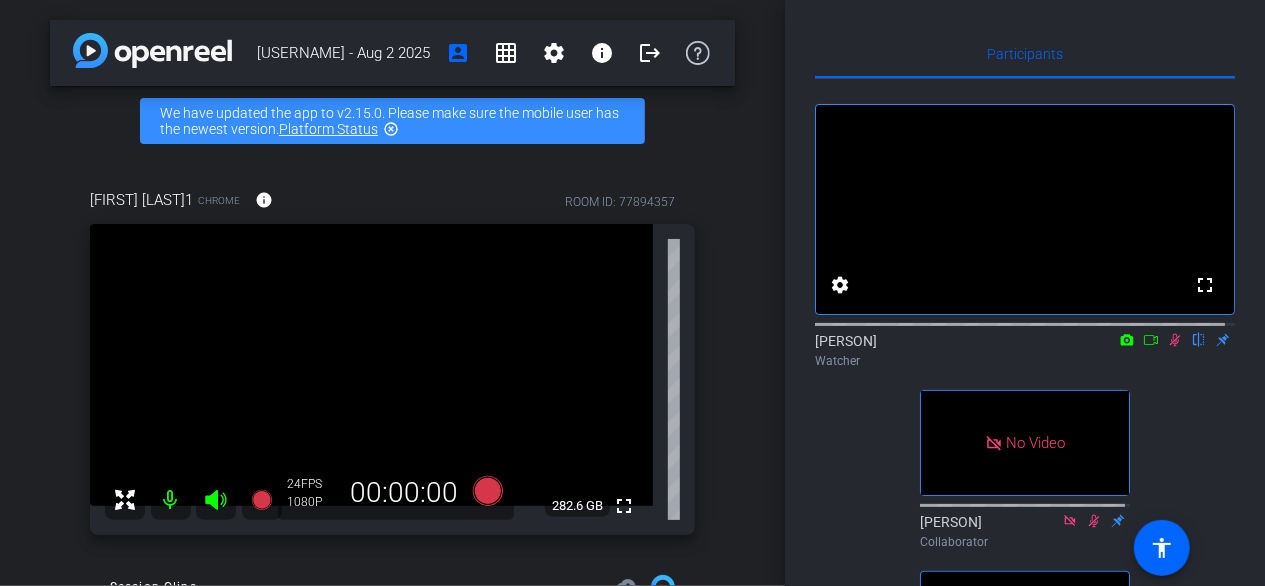 click 